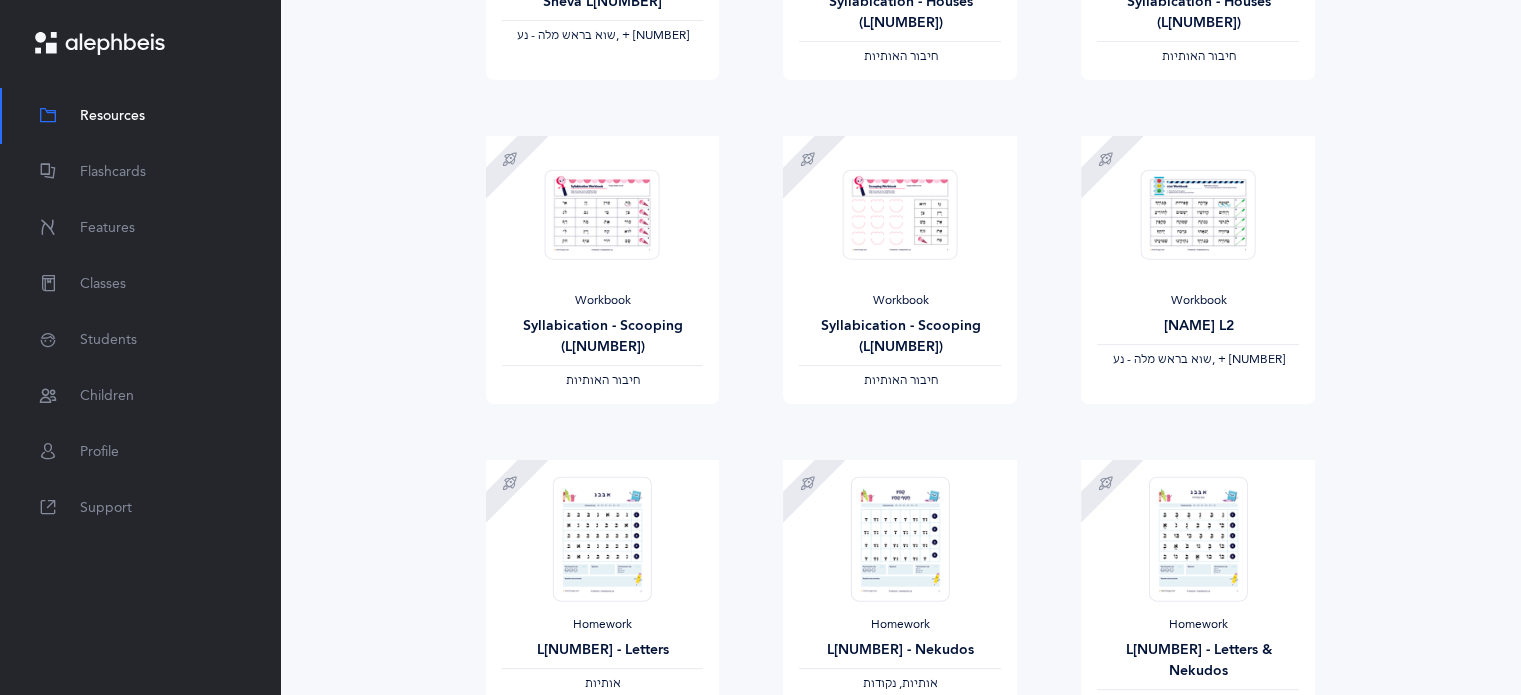scroll, scrollTop: 472, scrollLeft: 0, axis: vertical 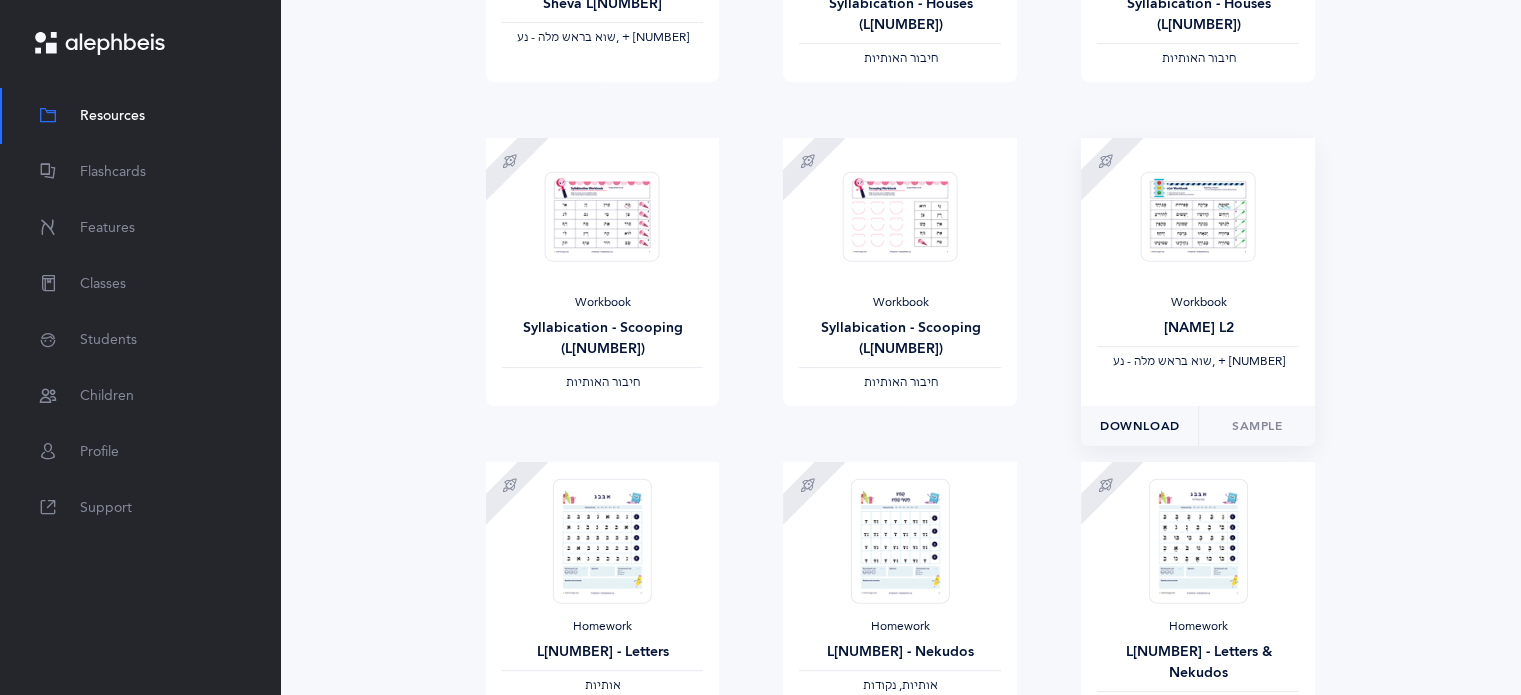 click on "Download" at bounding box center (544, 62) 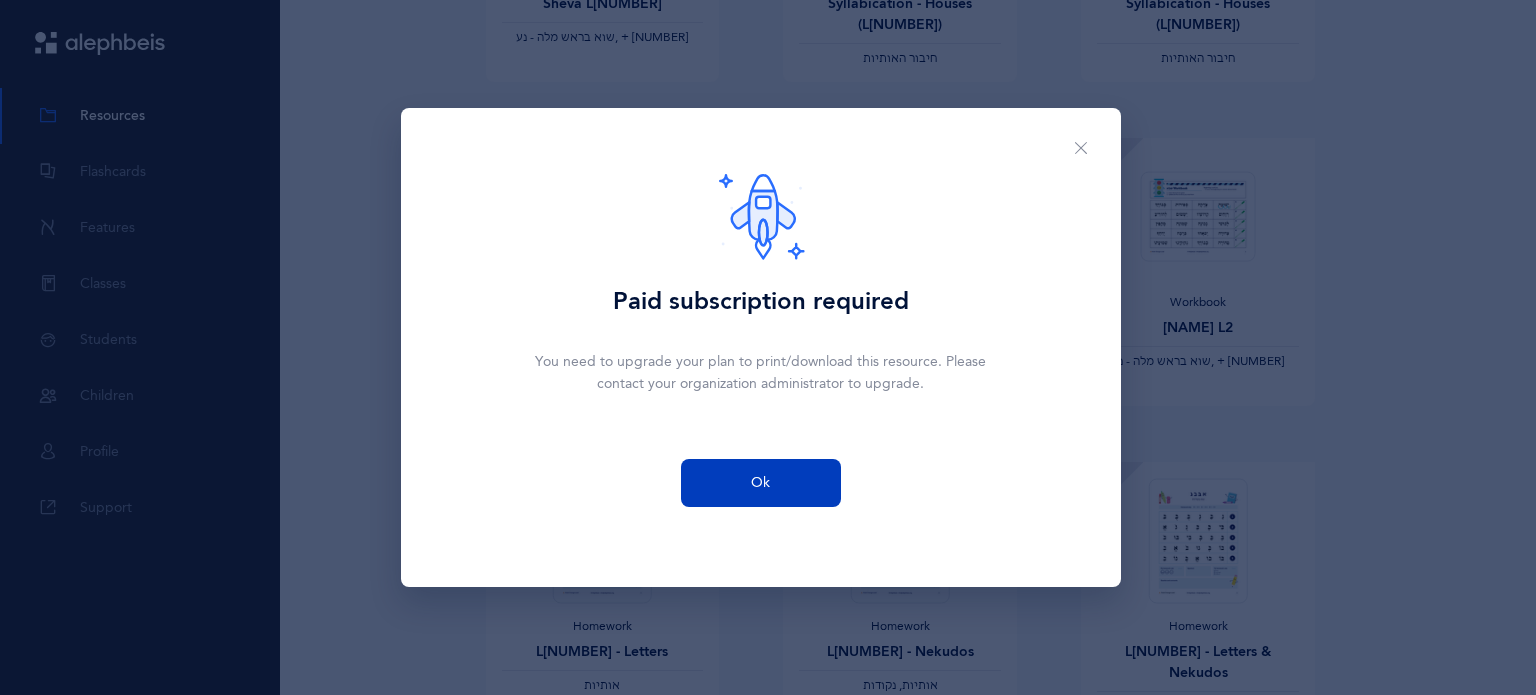 click on "Ok" at bounding box center (760, 483) 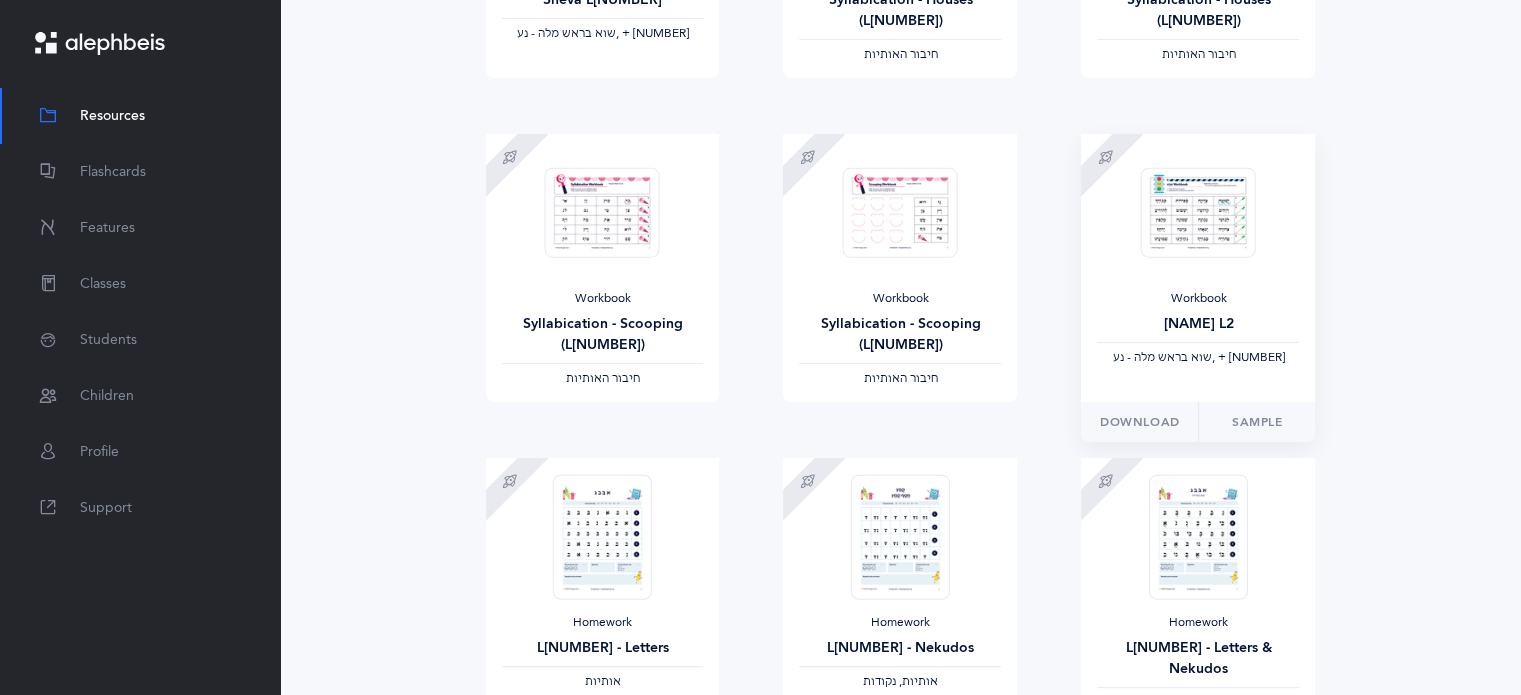 scroll, scrollTop: 472, scrollLeft: 0, axis: vertical 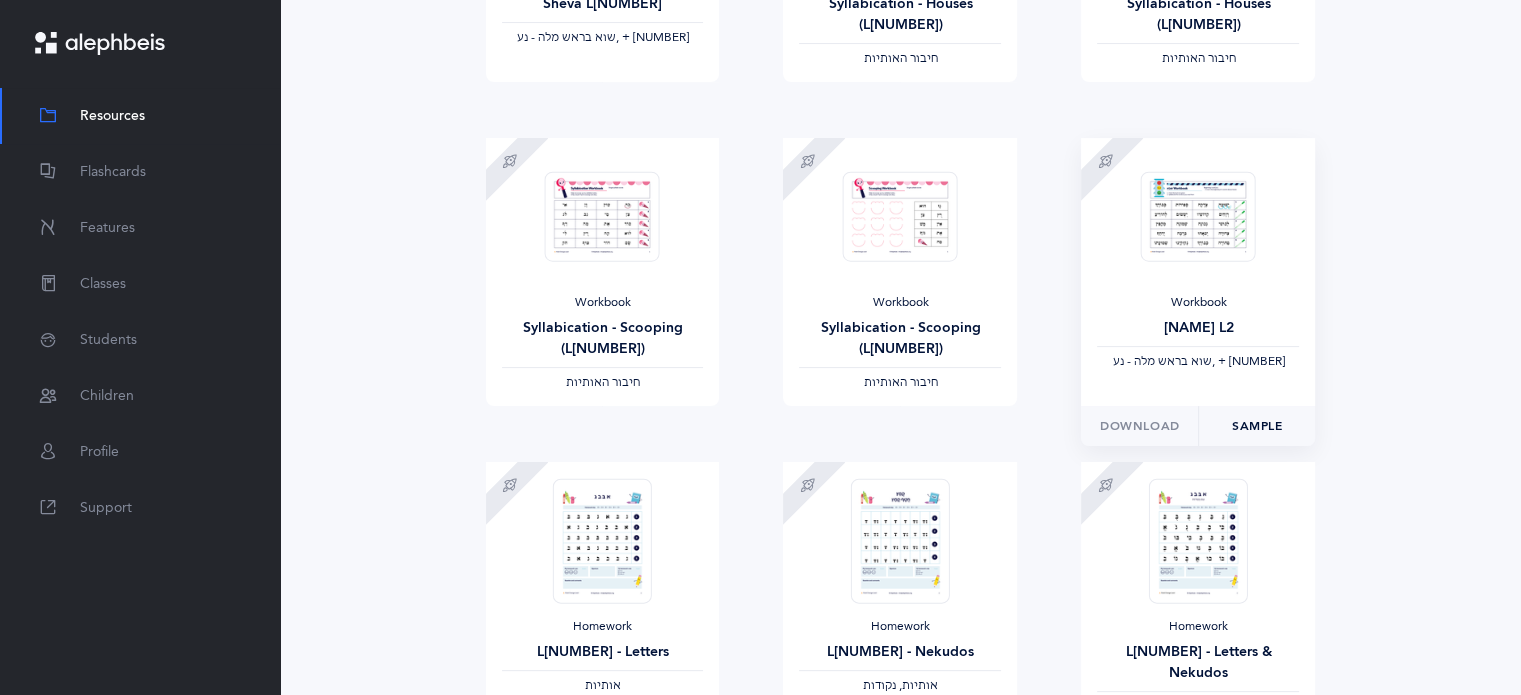 click on "Sample" at bounding box center [1257, 426] 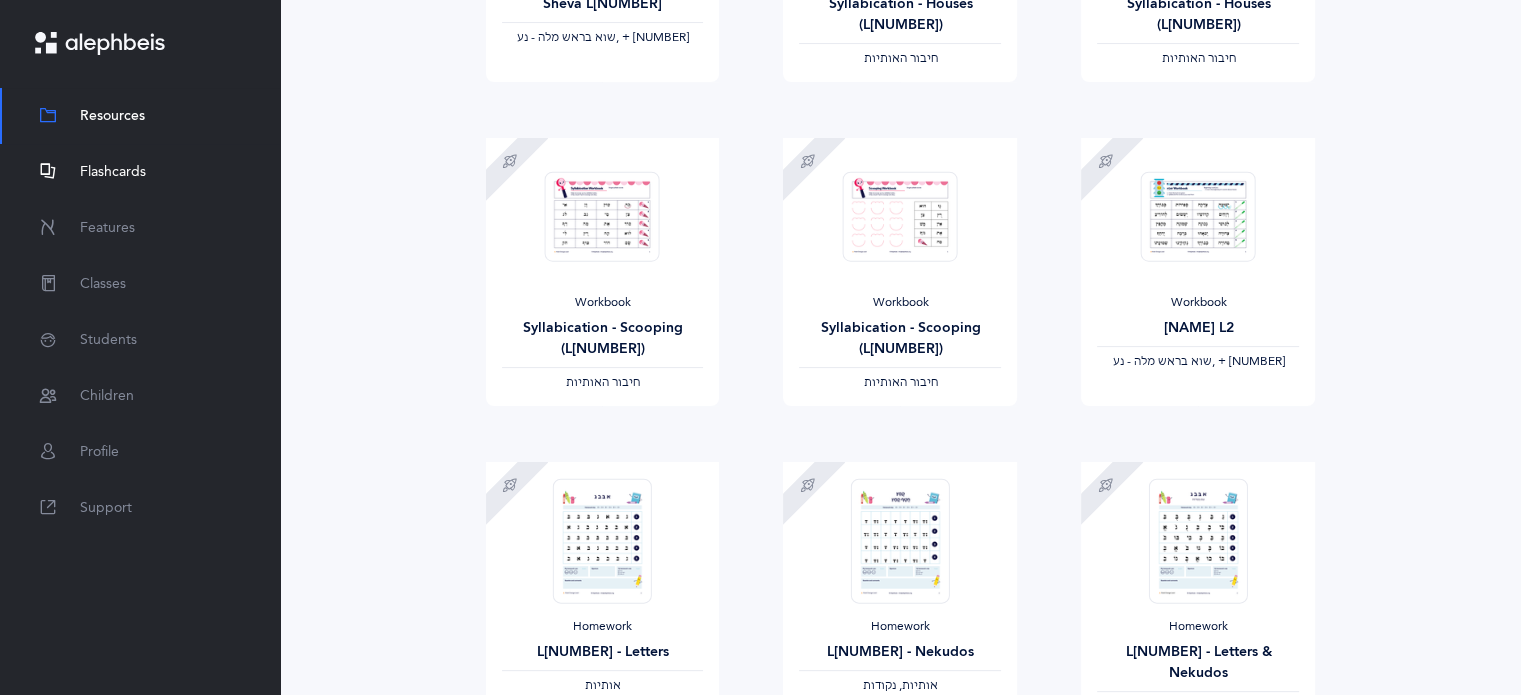 click on "Flashcards" at bounding box center (113, 172) 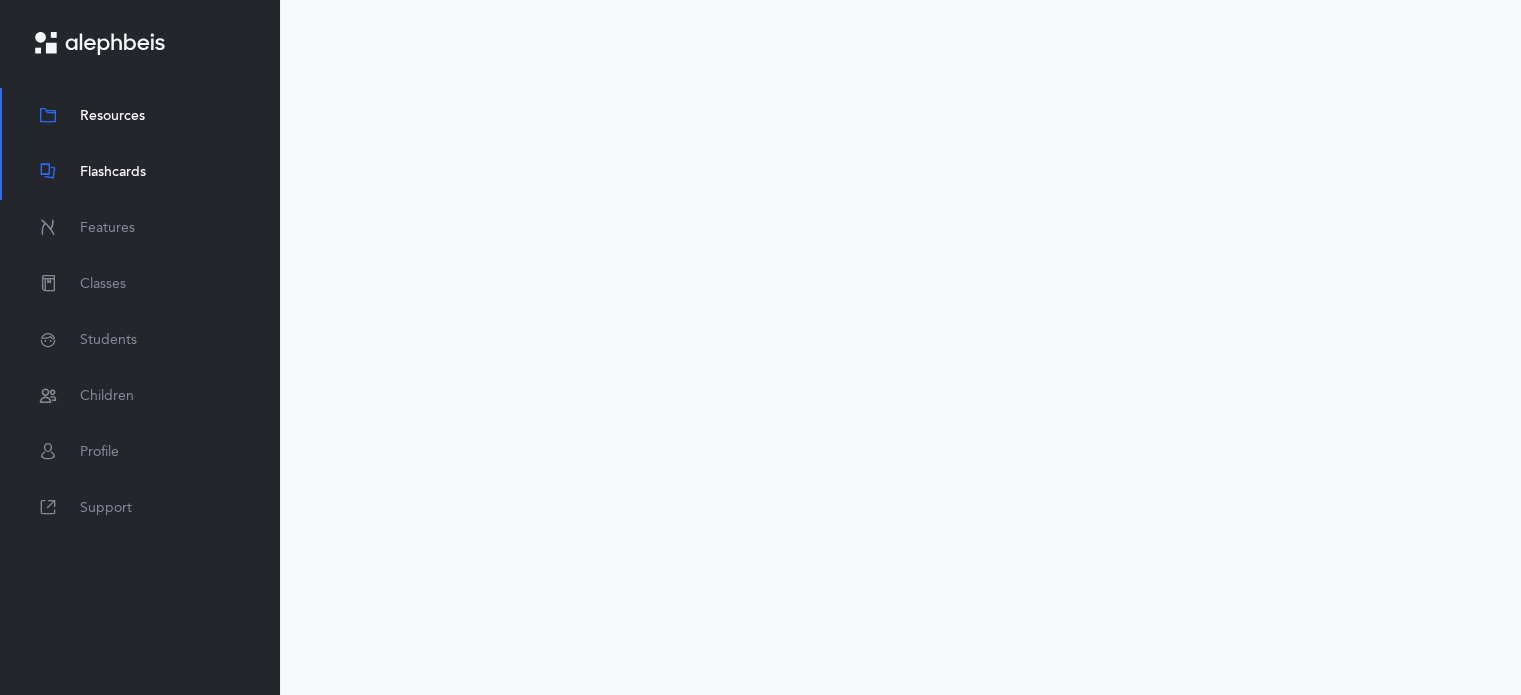 scroll, scrollTop: 0, scrollLeft: 0, axis: both 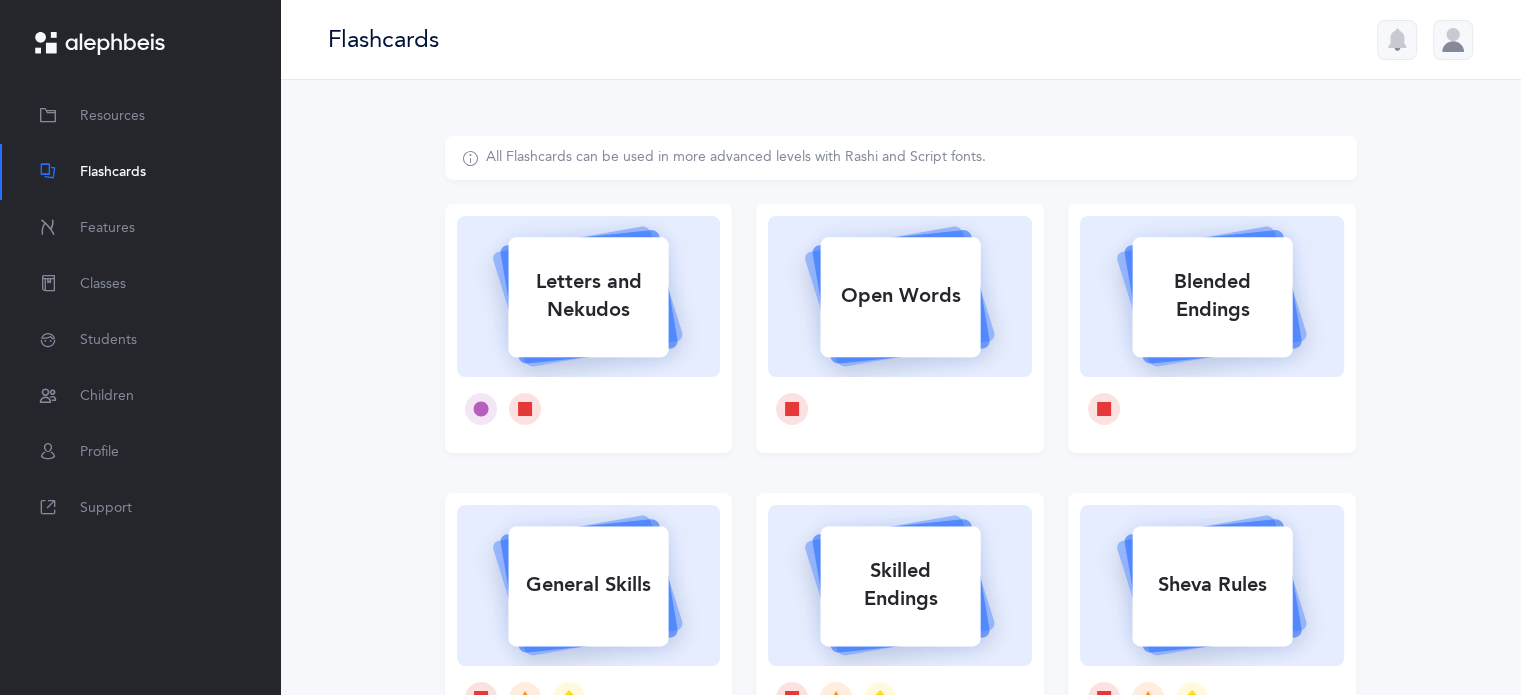 click at bounding box center (588, 293) 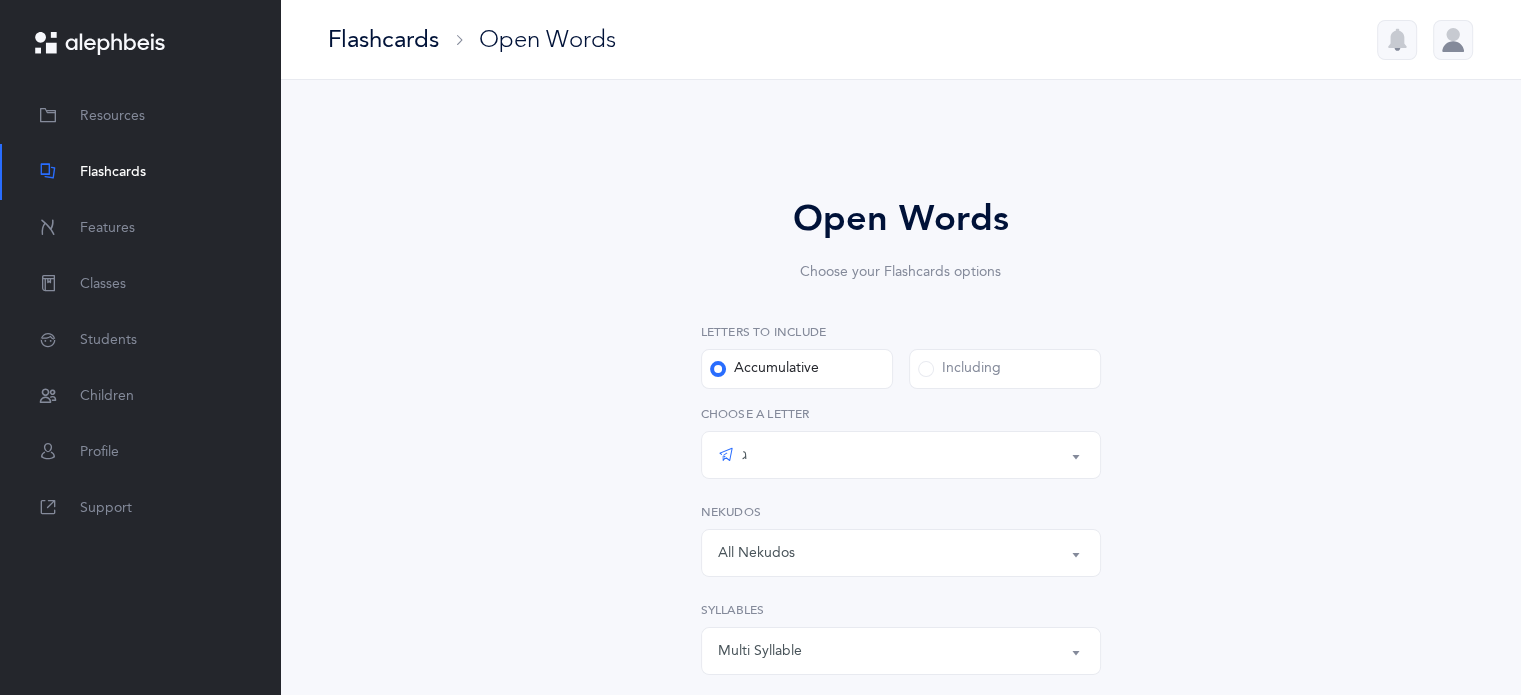 scroll, scrollTop: 777, scrollLeft: 0, axis: vertical 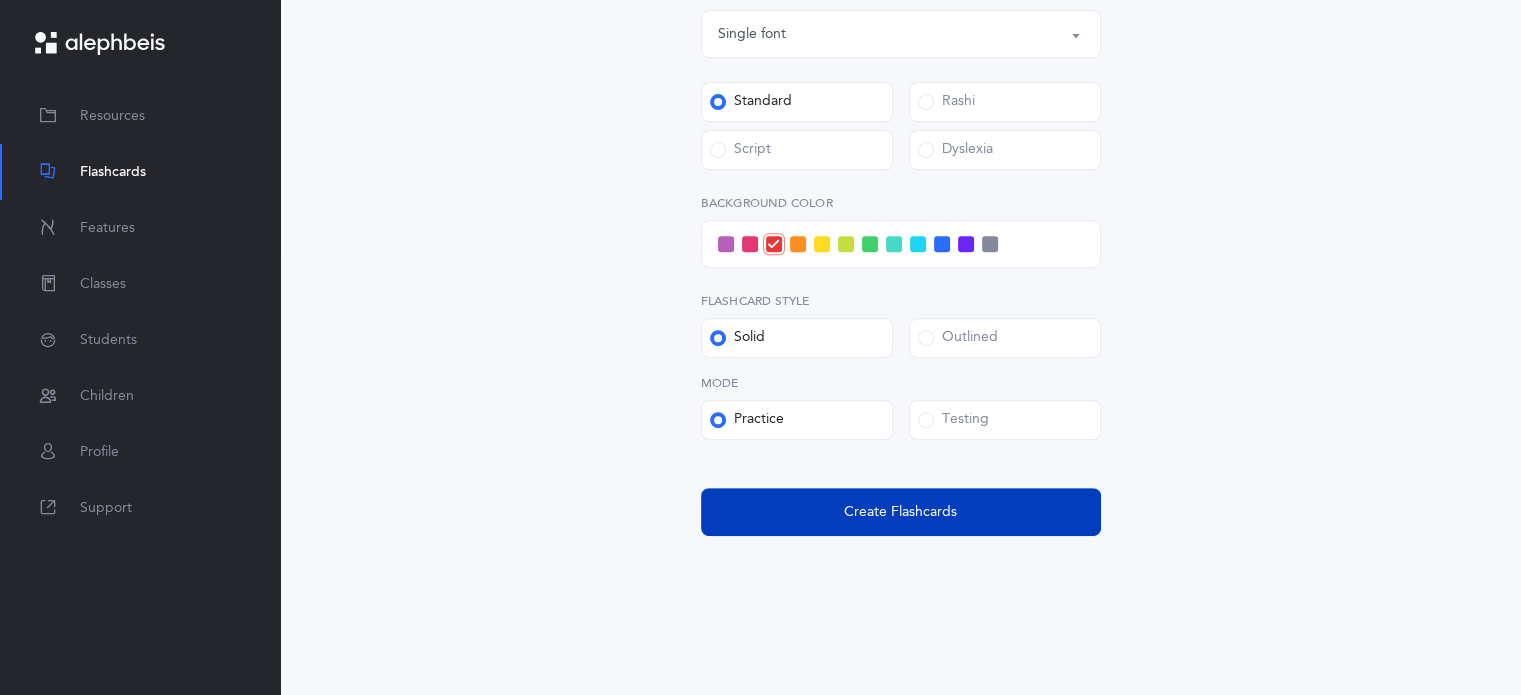 click on "Create Flashcards" at bounding box center [901, 512] 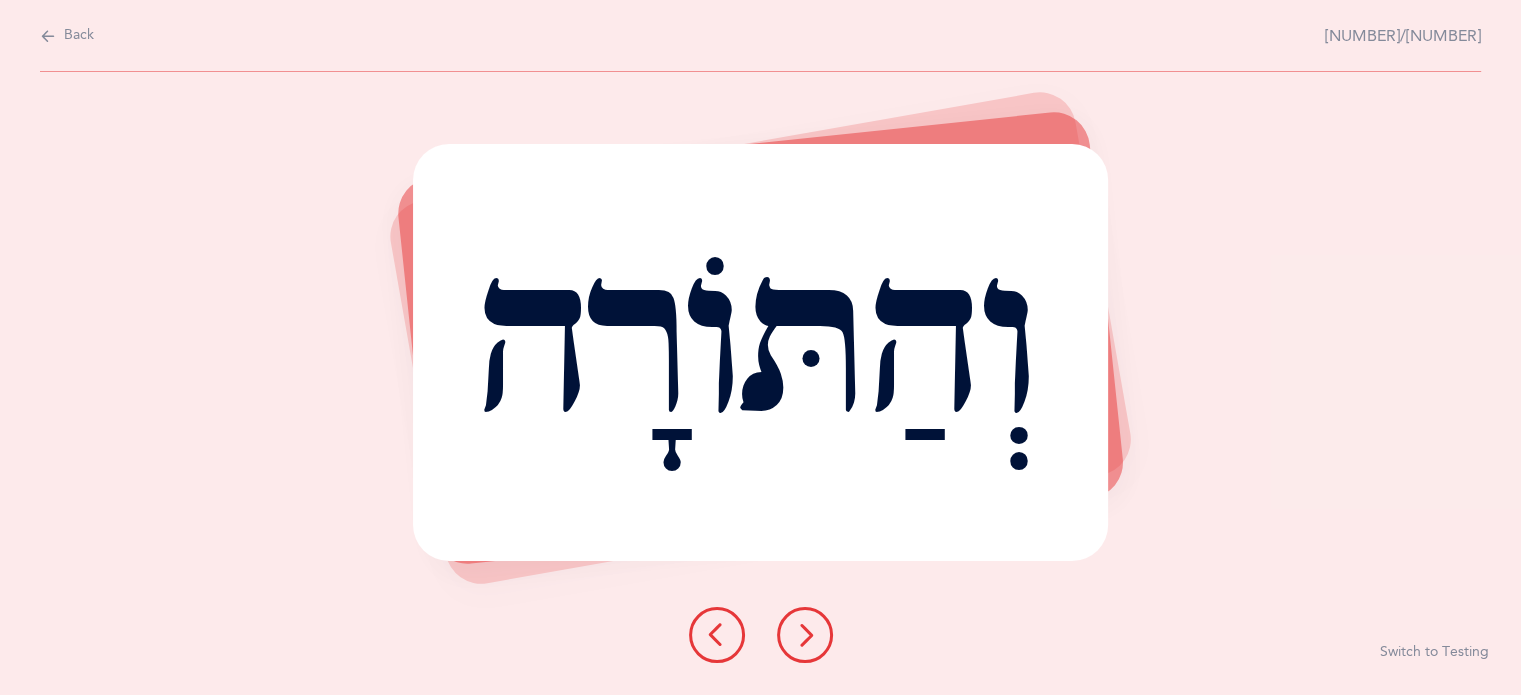 scroll, scrollTop: 0, scrollLeft: 0, axis: both 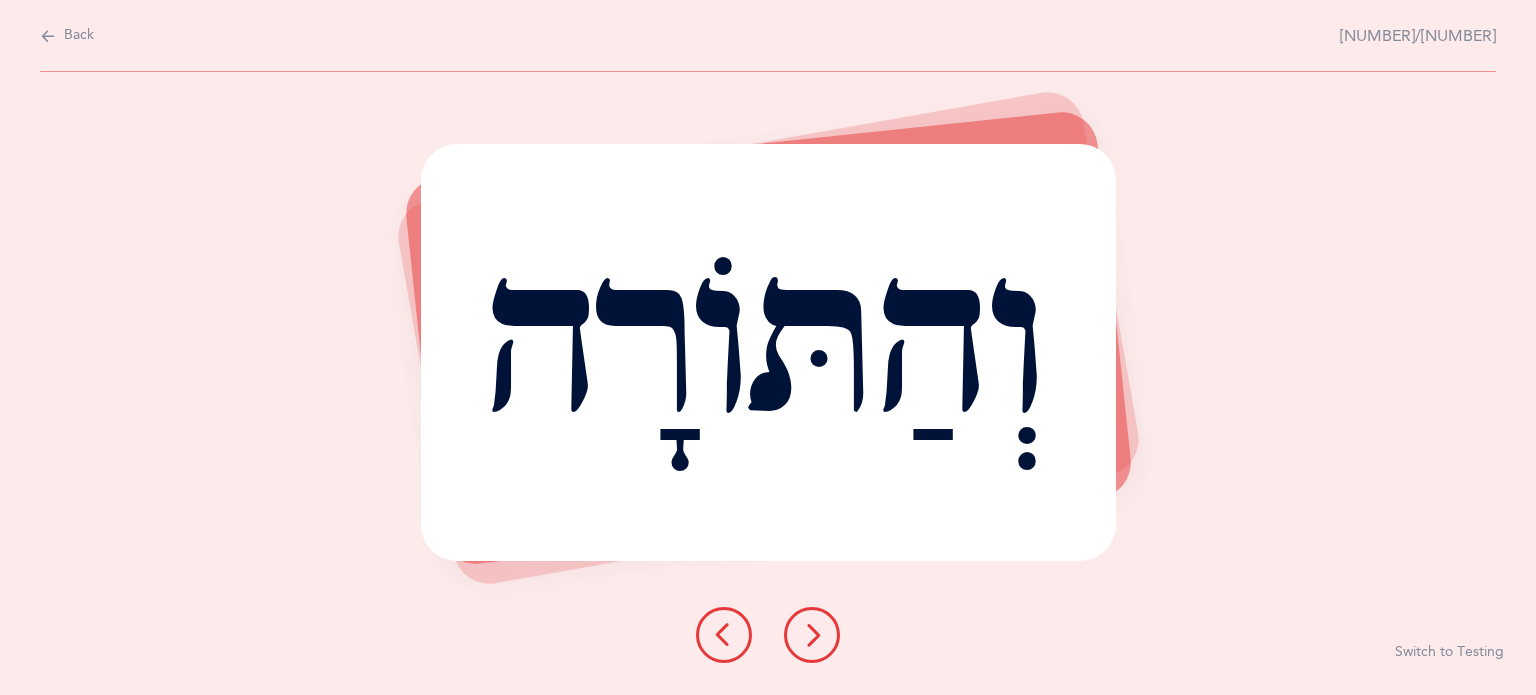 click at bounding box center (812, 635) 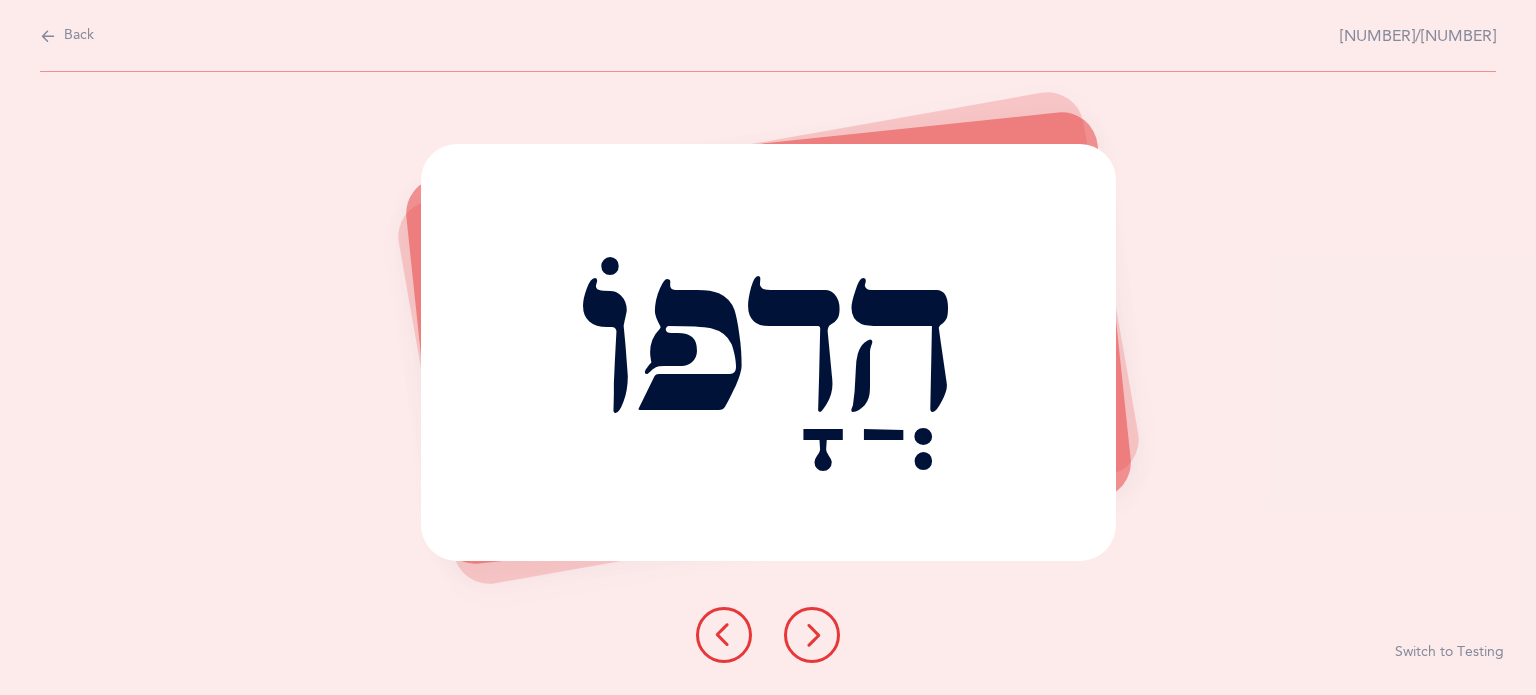 click at bounding box center [812, 635] 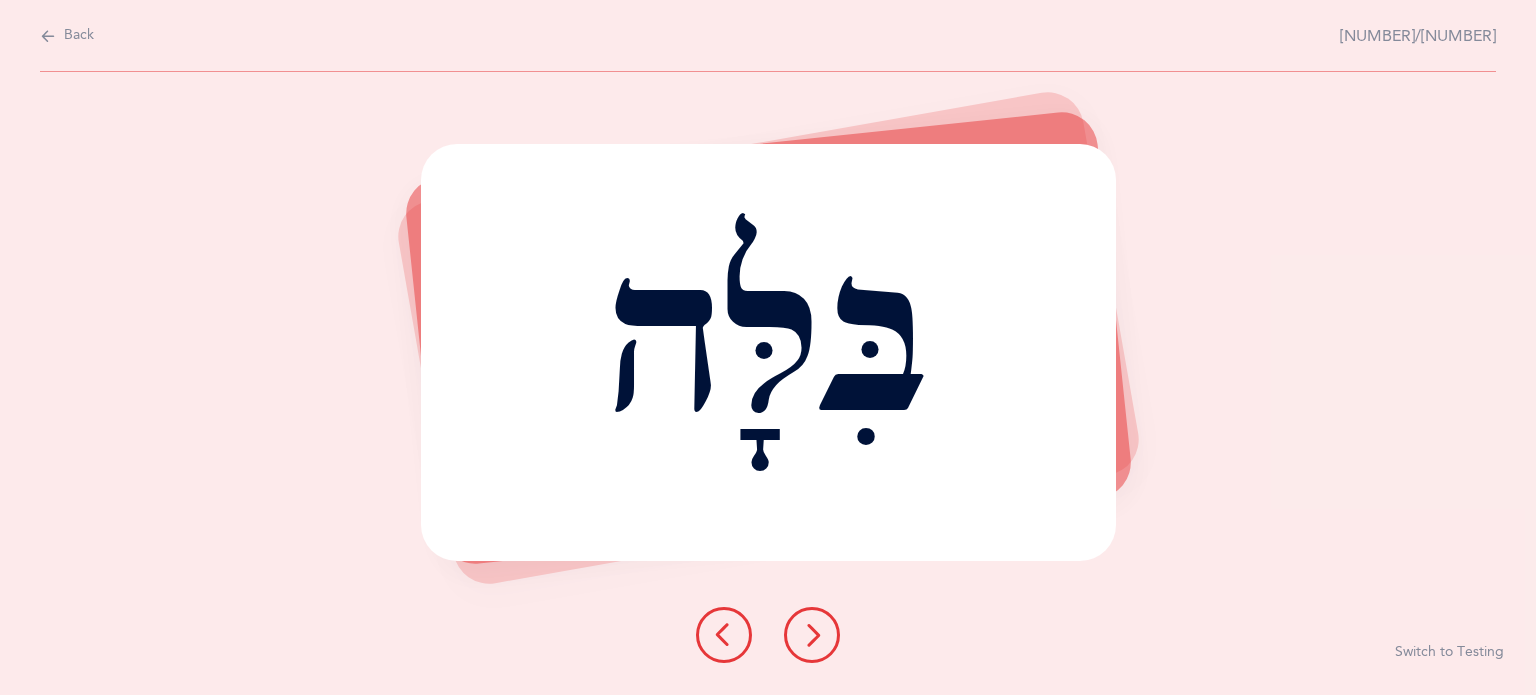 click at bounding box center [812, 635] 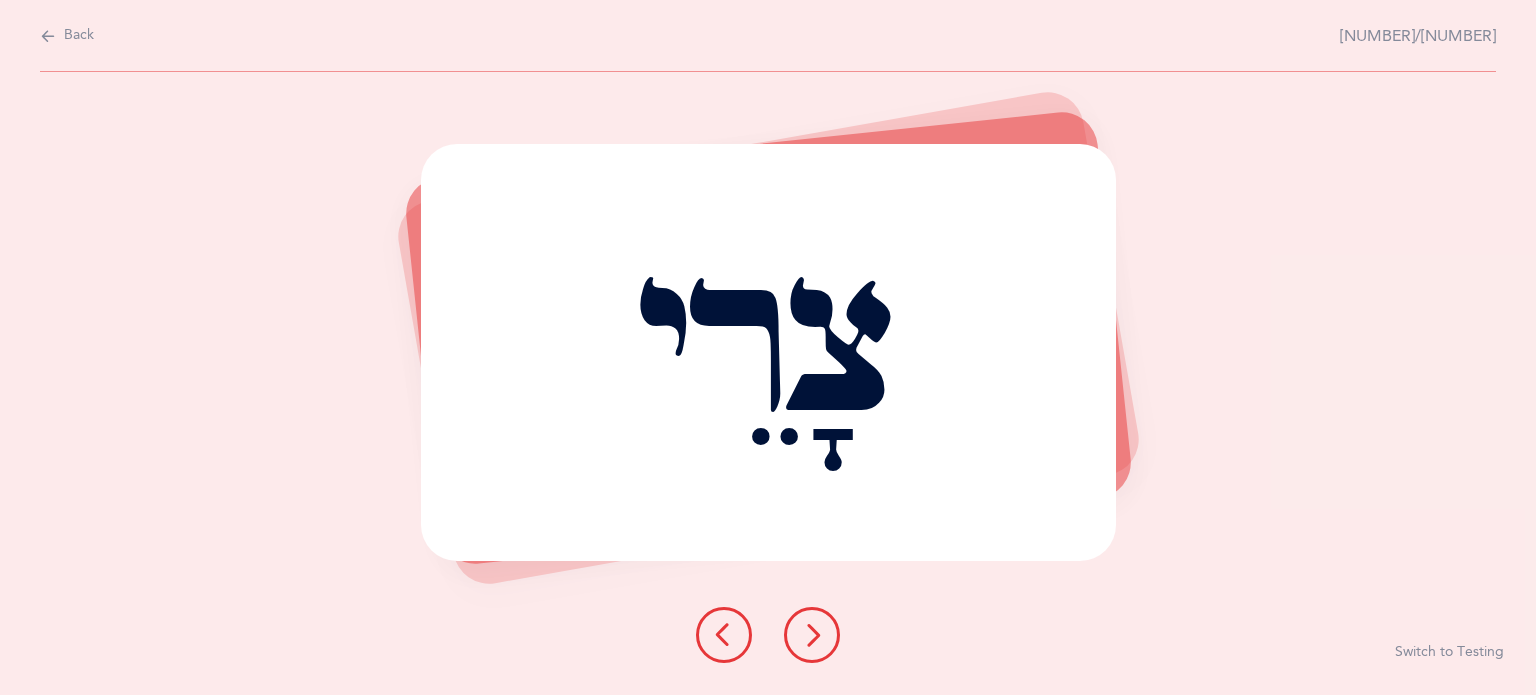 click at bounding box center [812, 635] 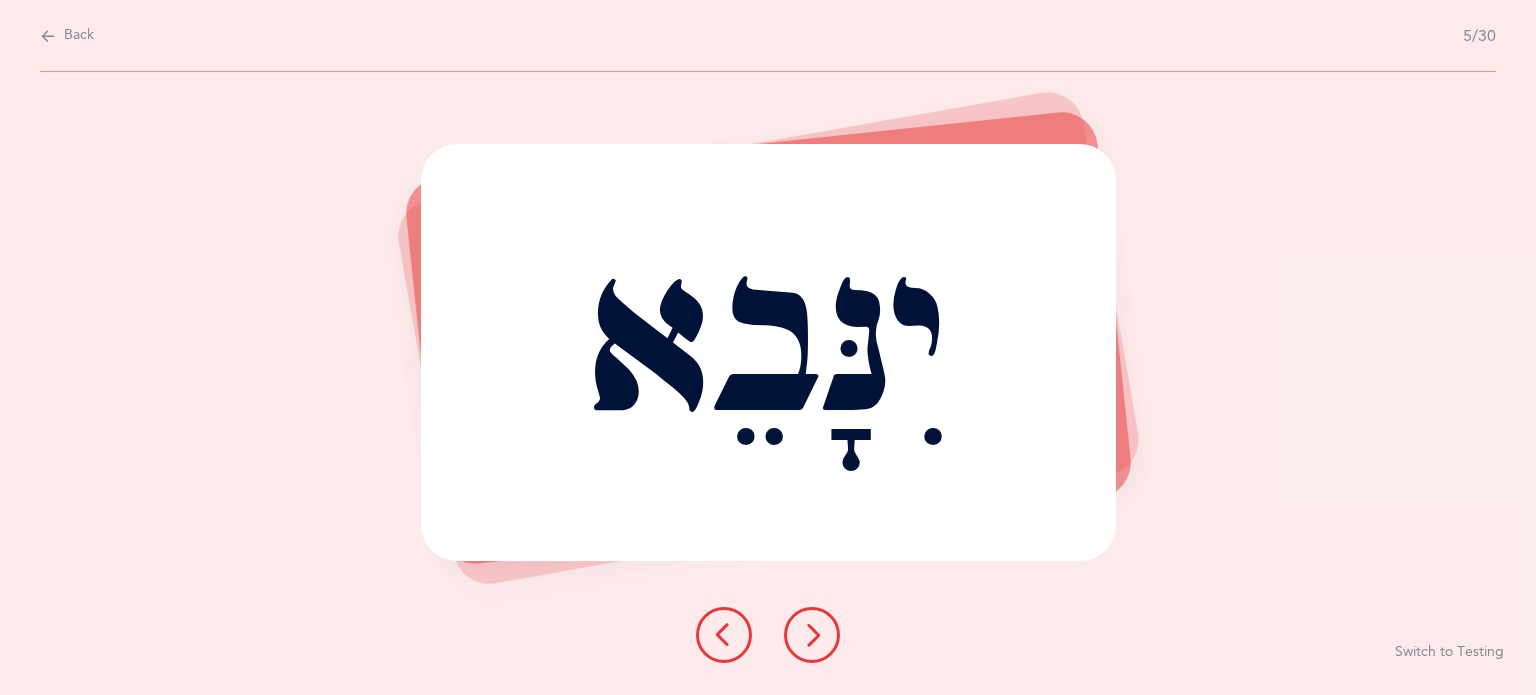 click at bounding box center (812, 635) 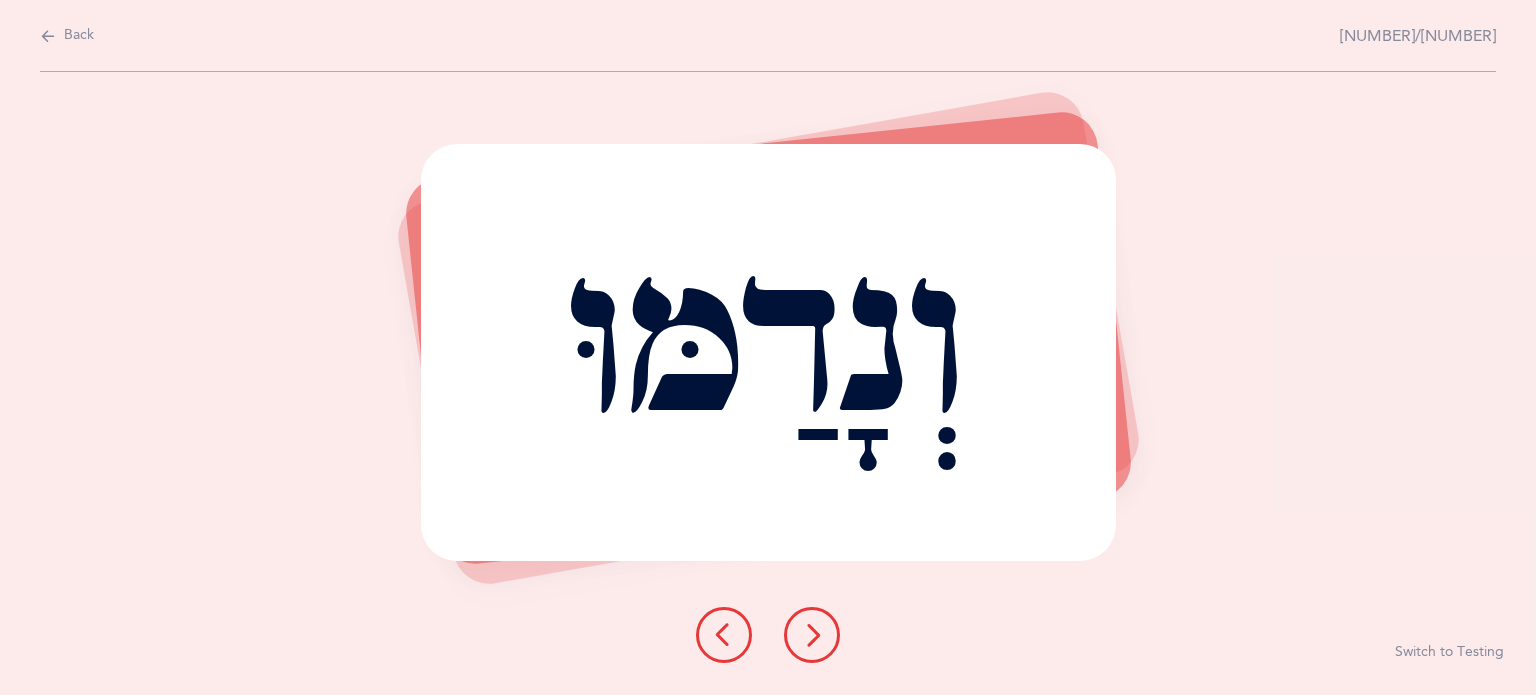 click at bounding box center [812, 635] 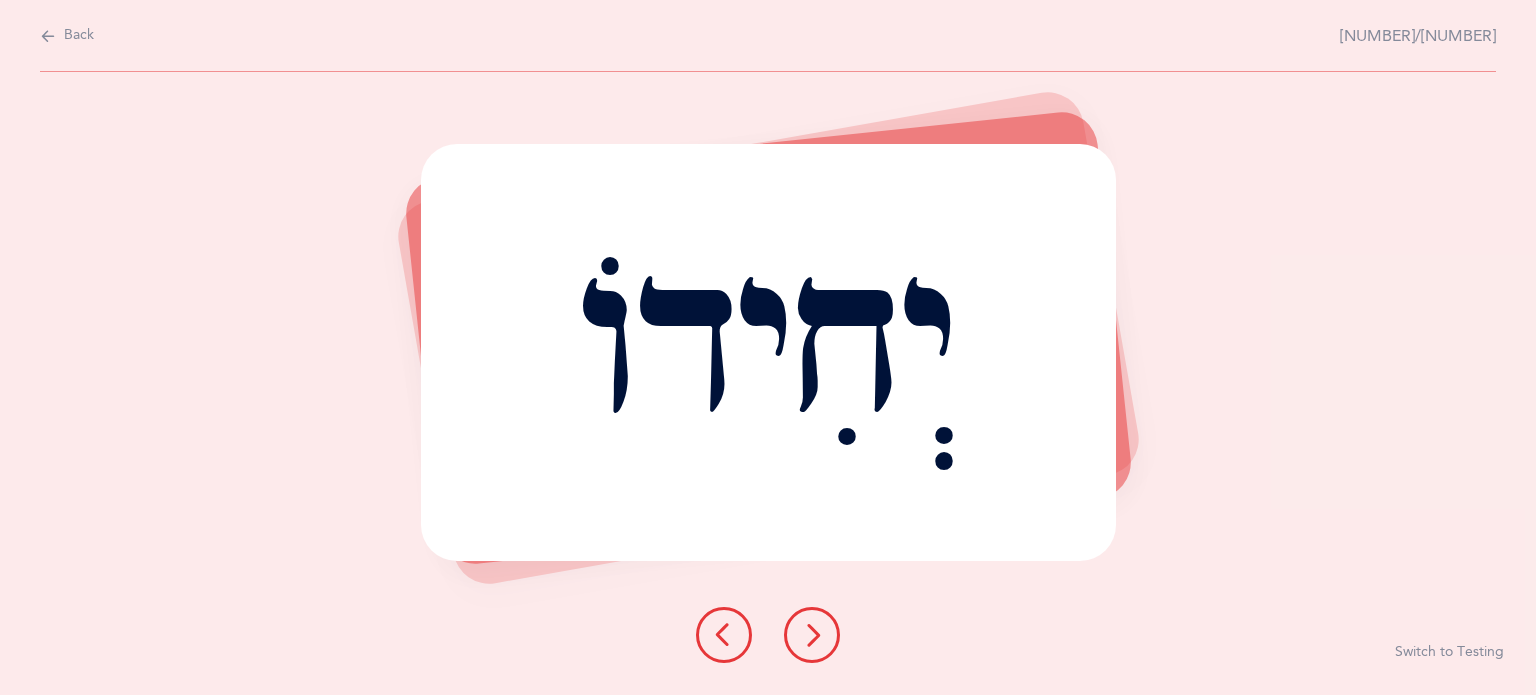 click at bounding box center [812, 635] 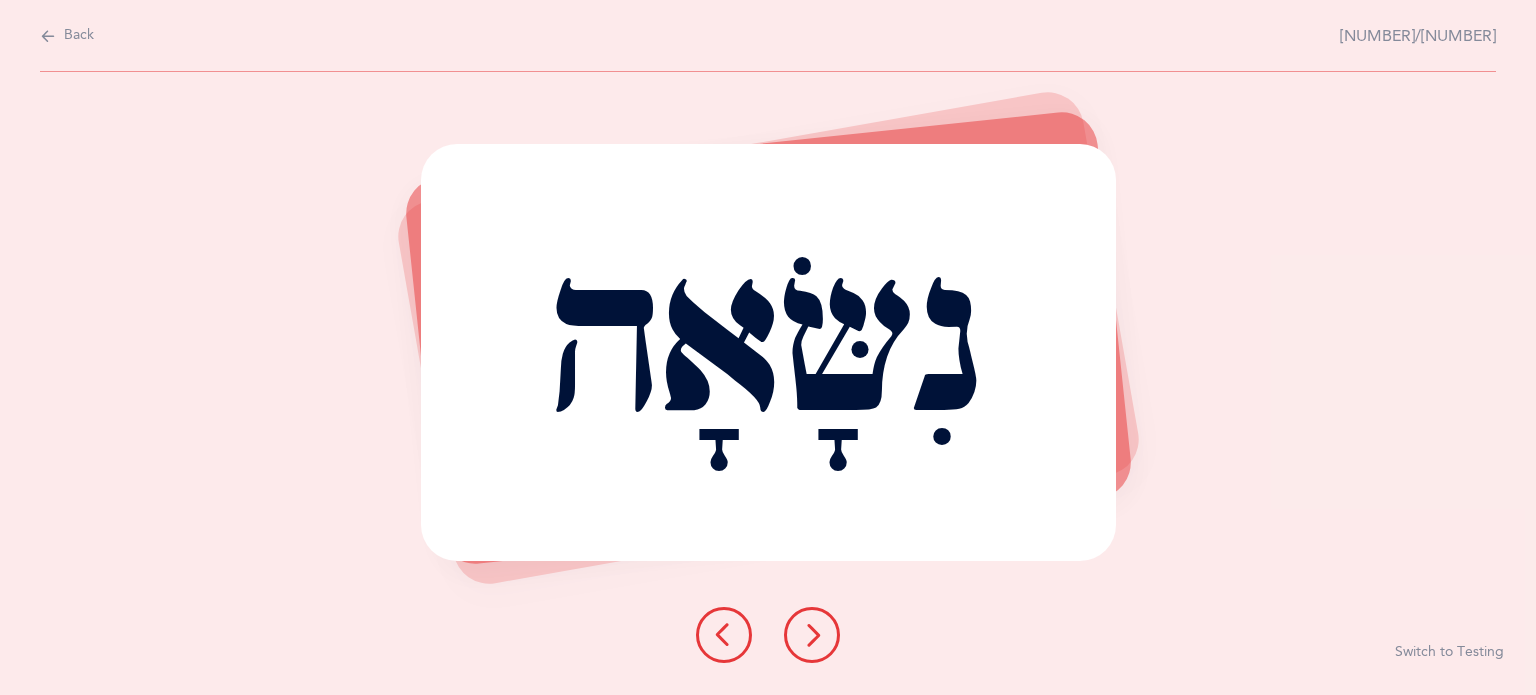 click at bounding box center [812, 635] 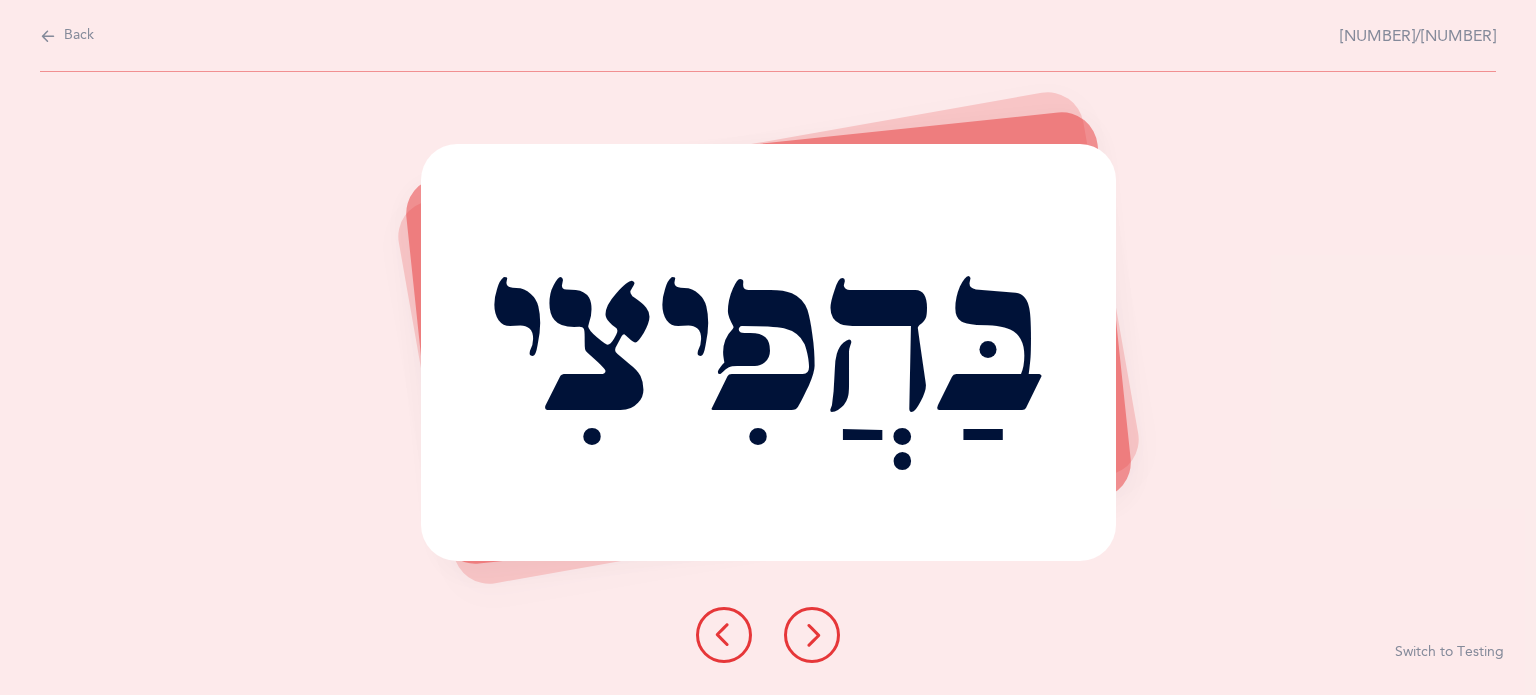 click at bounding box center [812, 635] 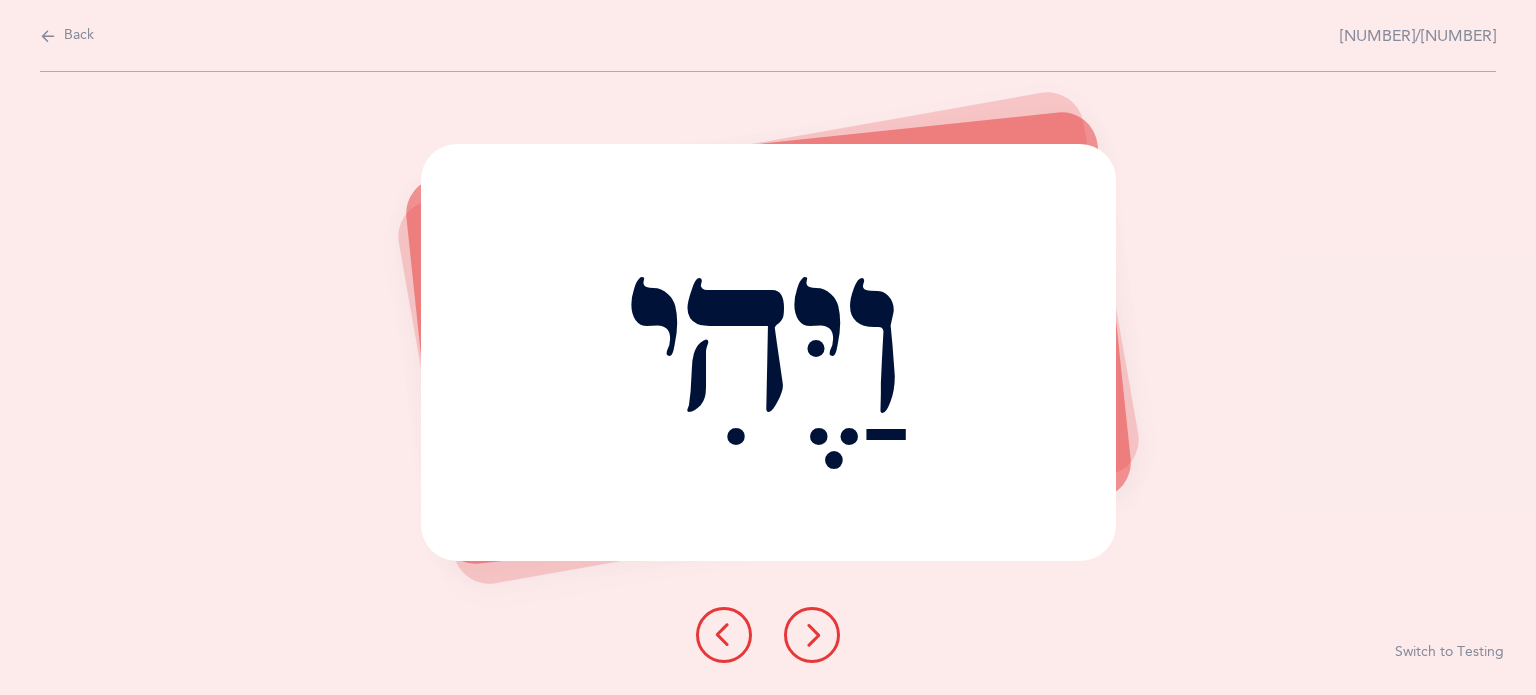 click at bounding box center (812, 635) 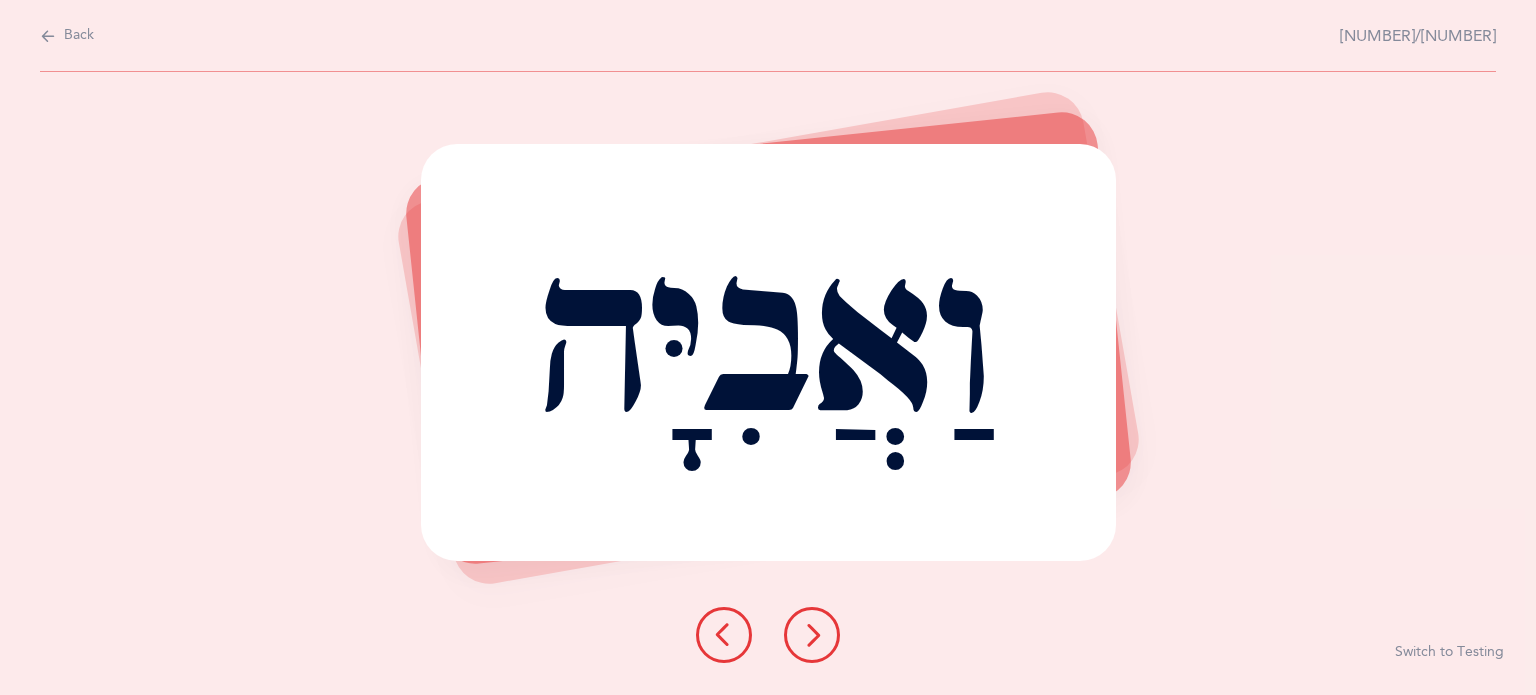 click at bounding box center [812, 635] 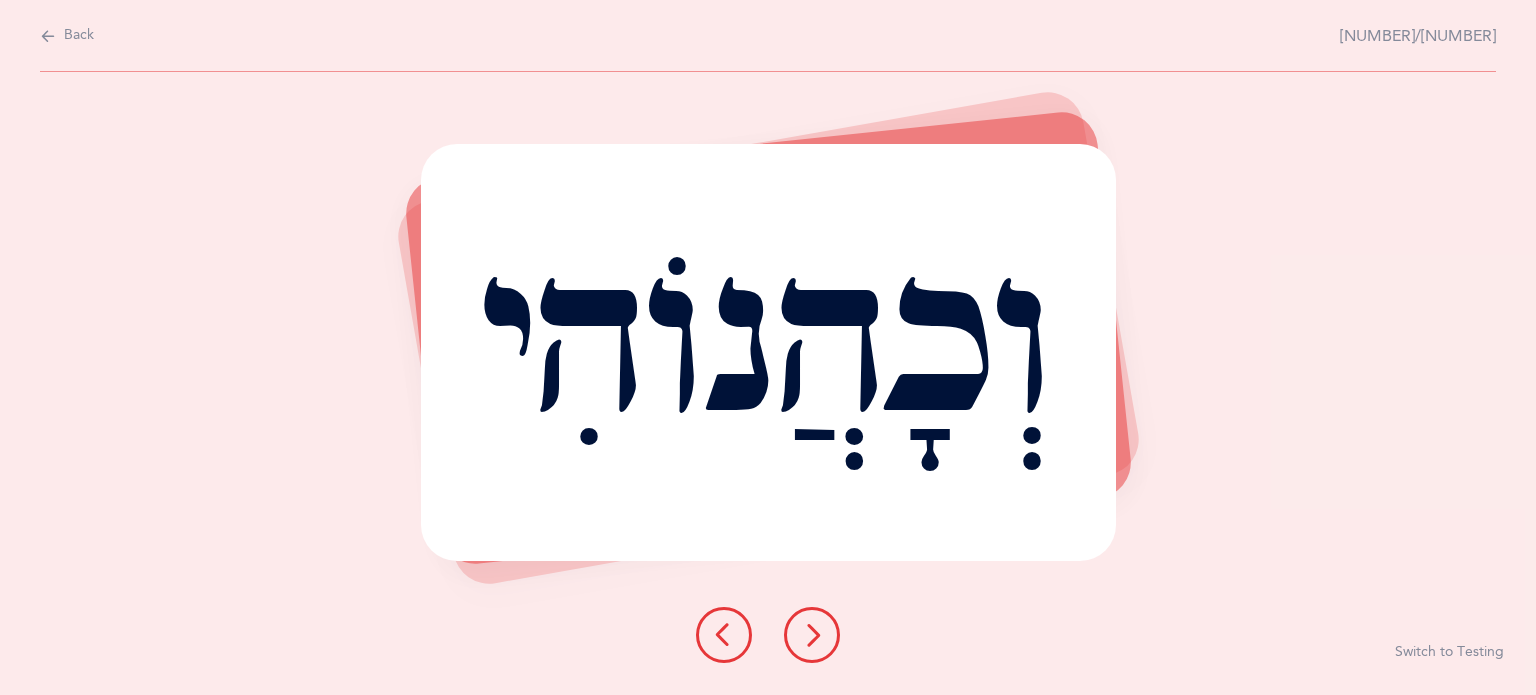 click at bounding box center [812, 635] 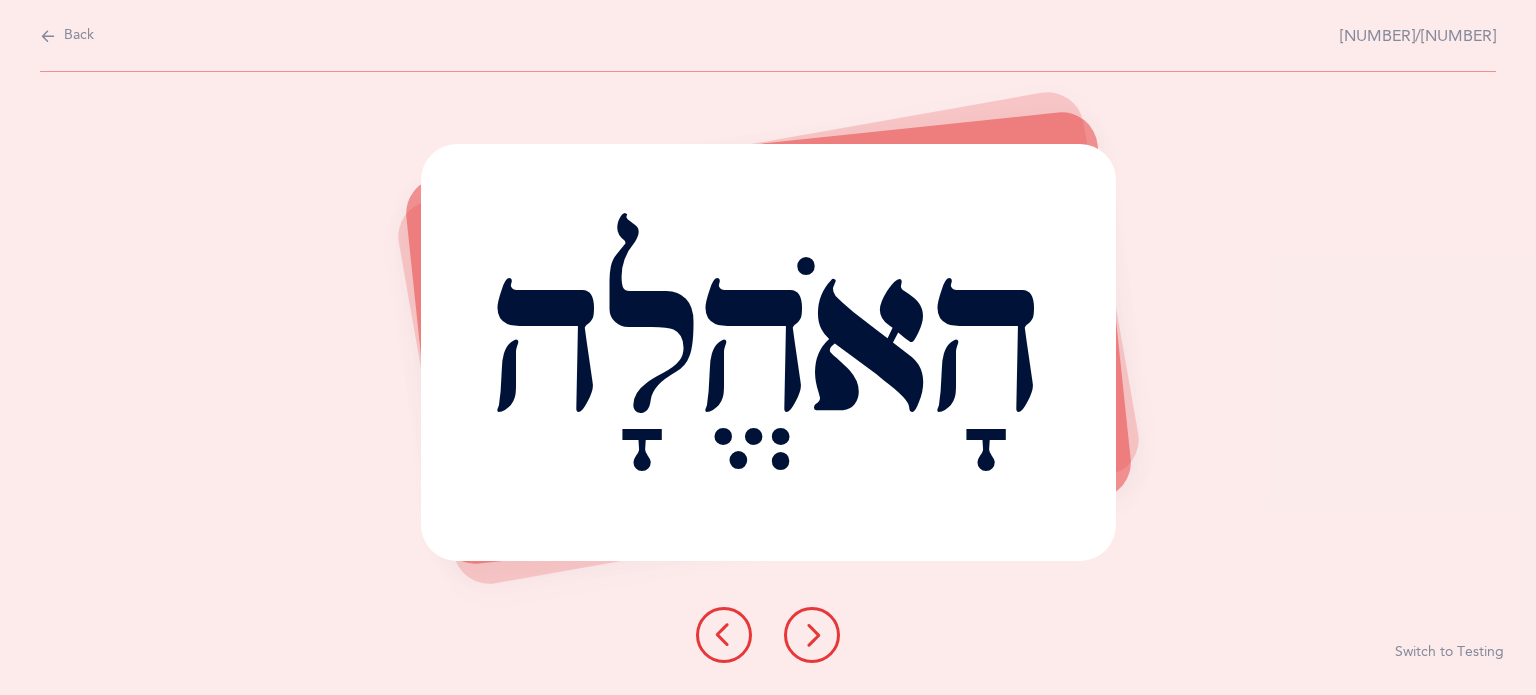 click at bounding box center (812, 635) 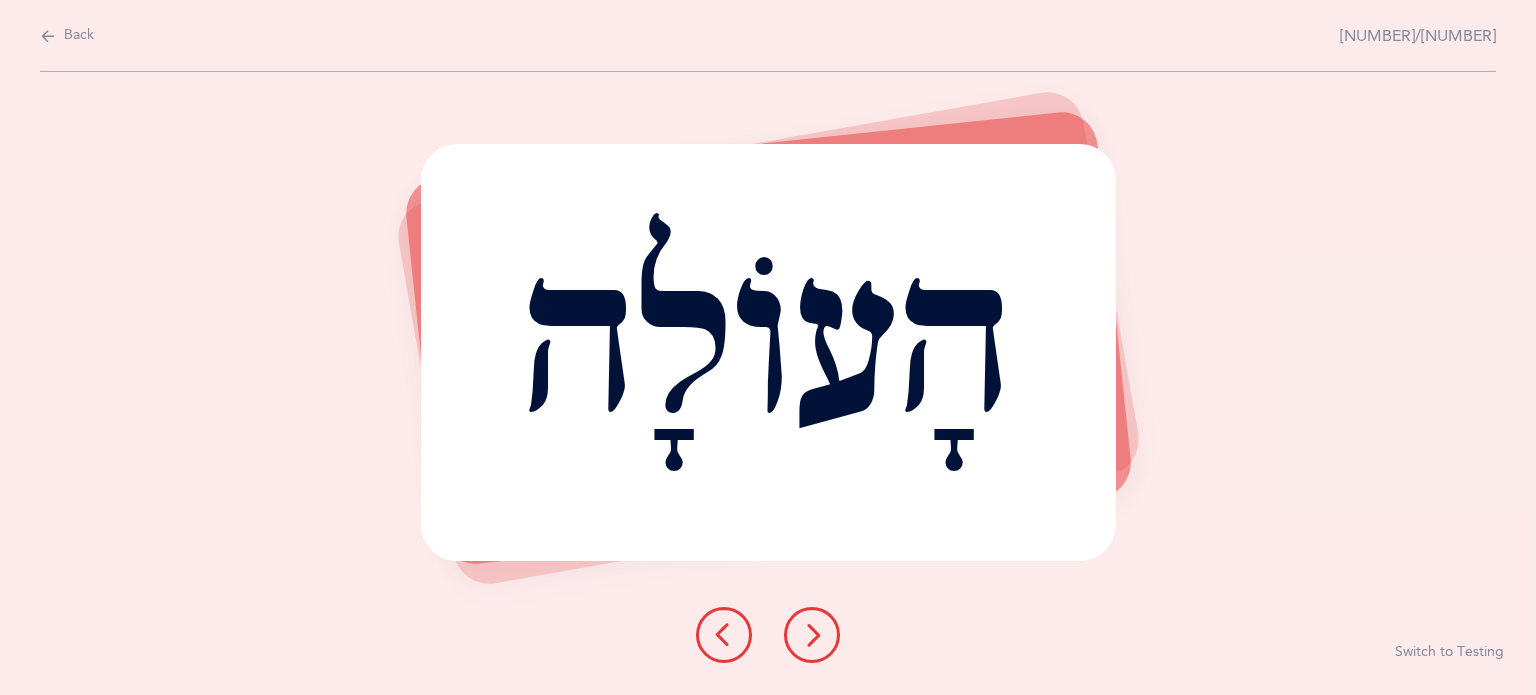 click at bounding box center [812, 635] 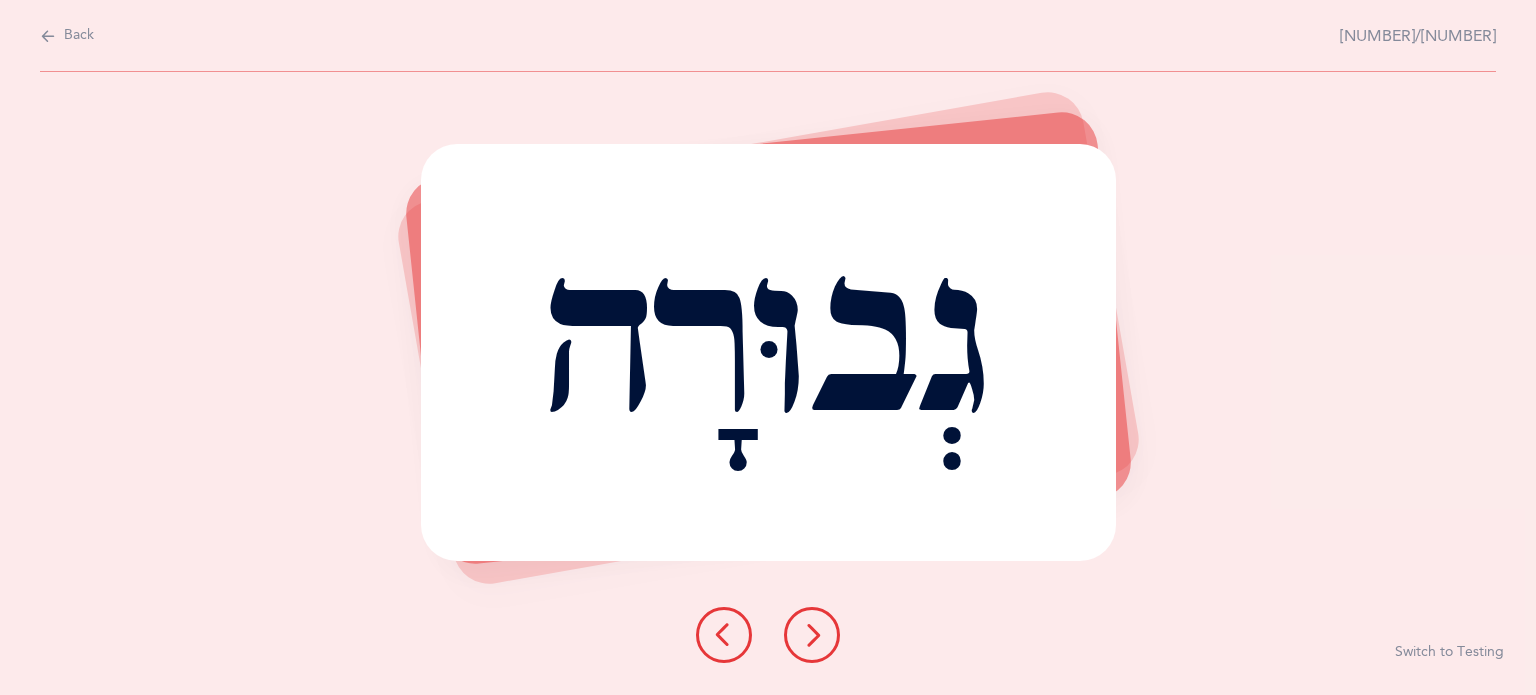 click at bounding box center [812, 635] 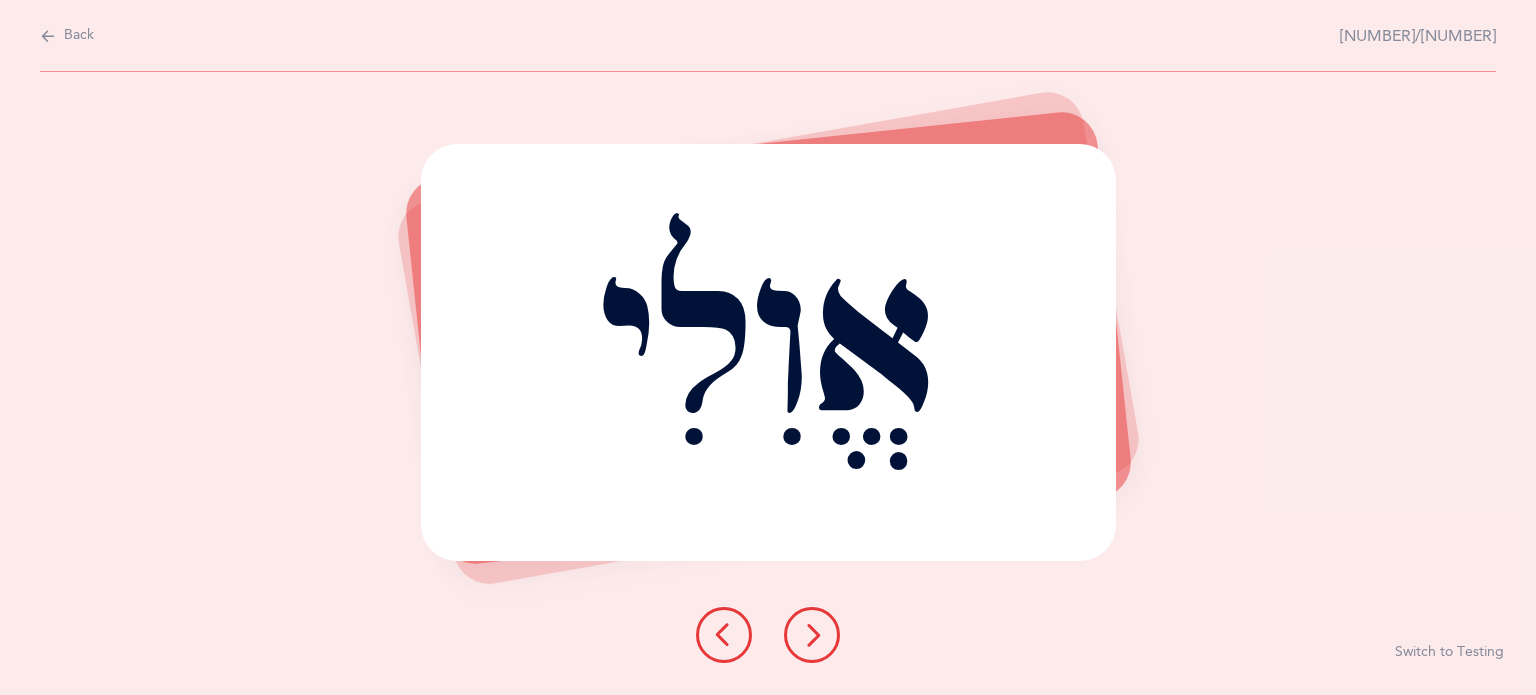 click at bounding box center [812, 635] 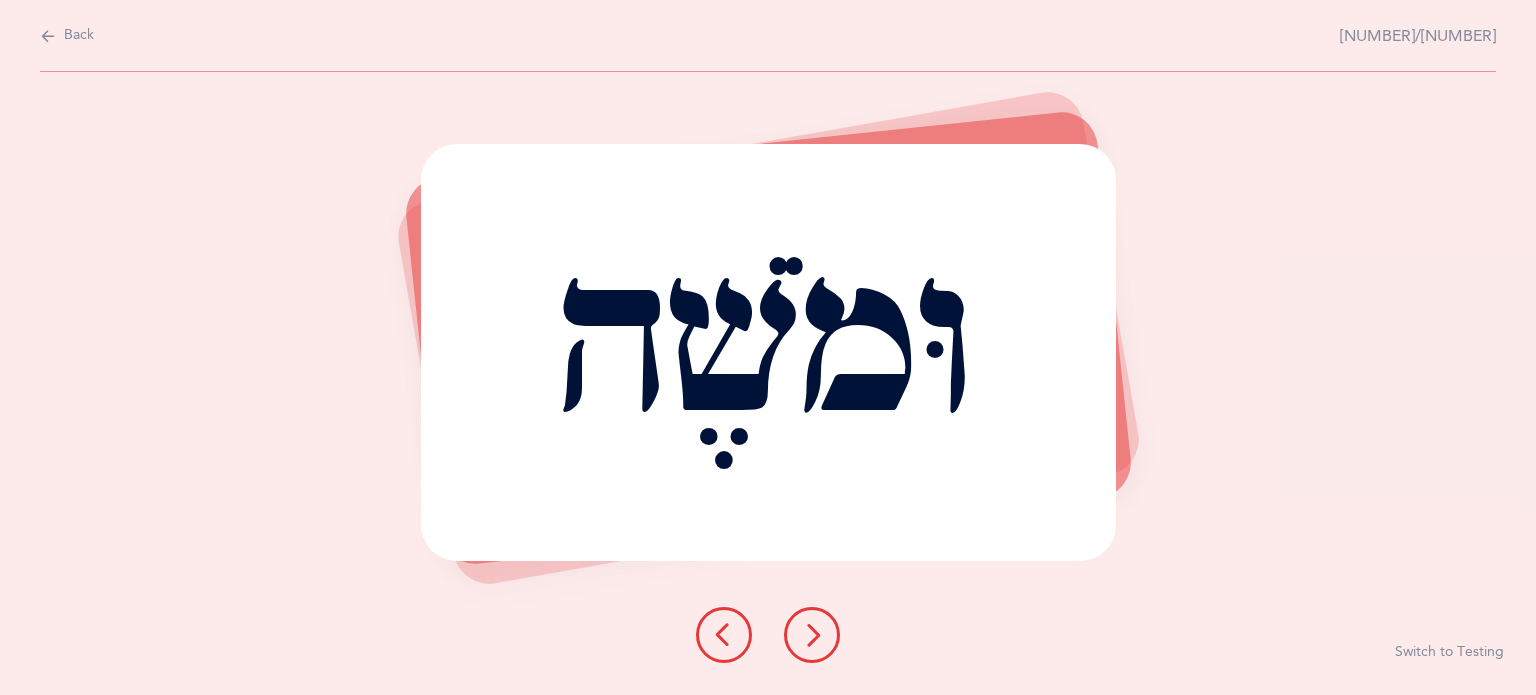 click at bounding box center [812, 635] 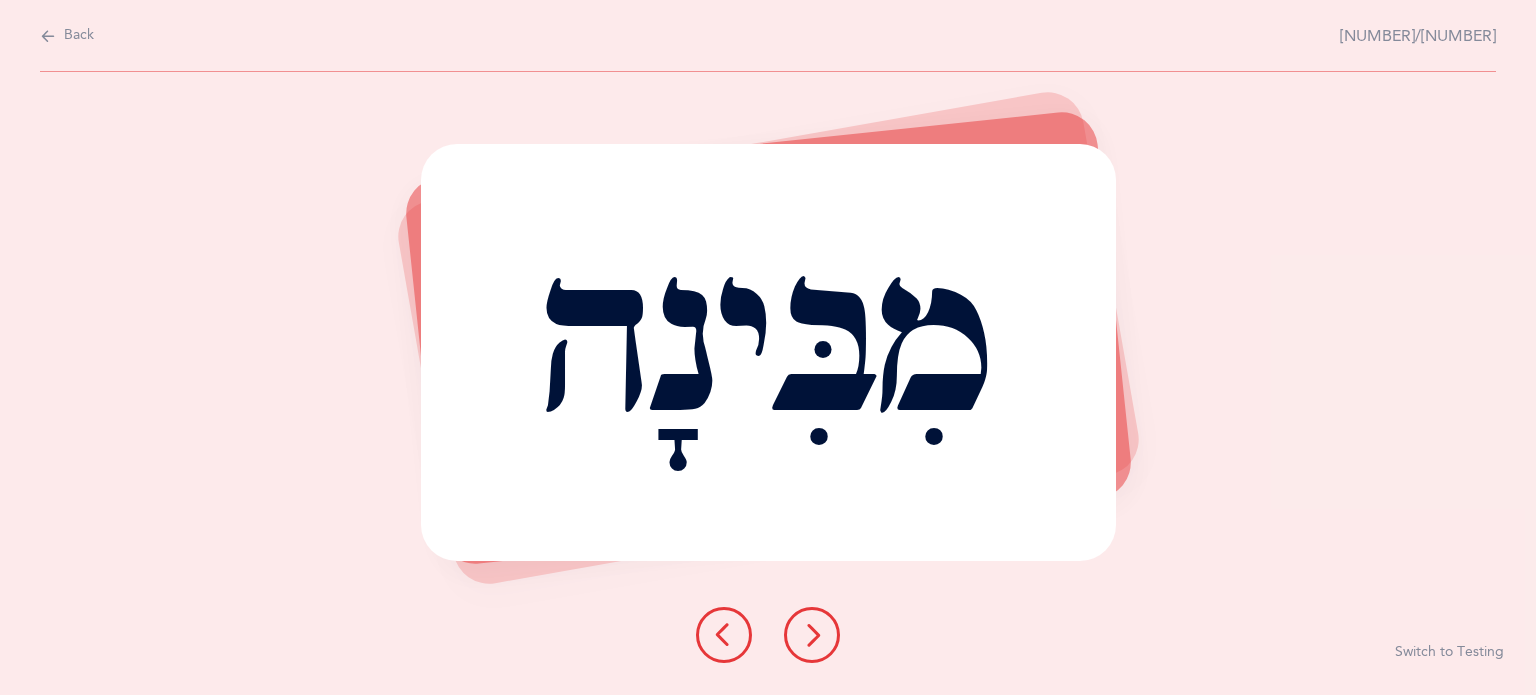 click on "מִבִּינָה
Report incorrect word
Switch to Testing" at bounding box center (768, 383) 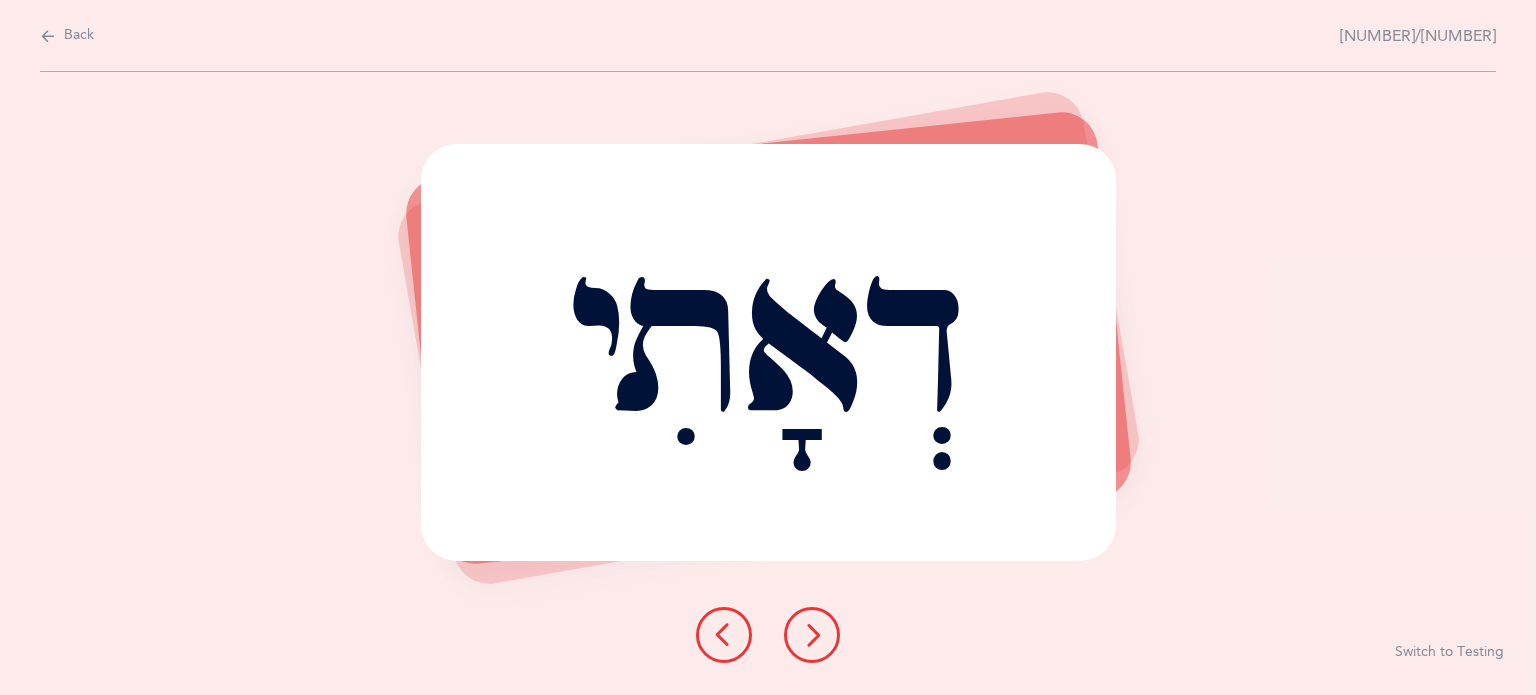 click at bounding box center (812, 635) 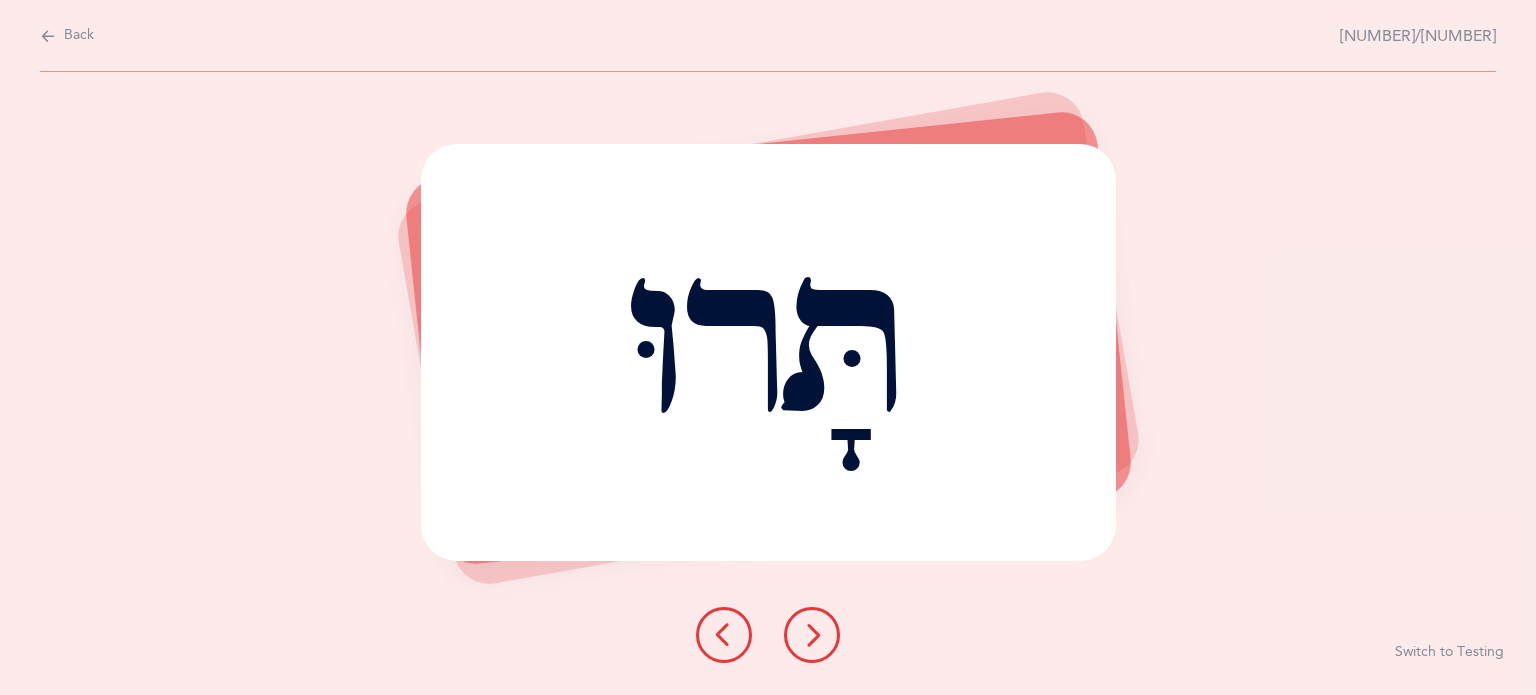 click at bounding box center [812, 635] 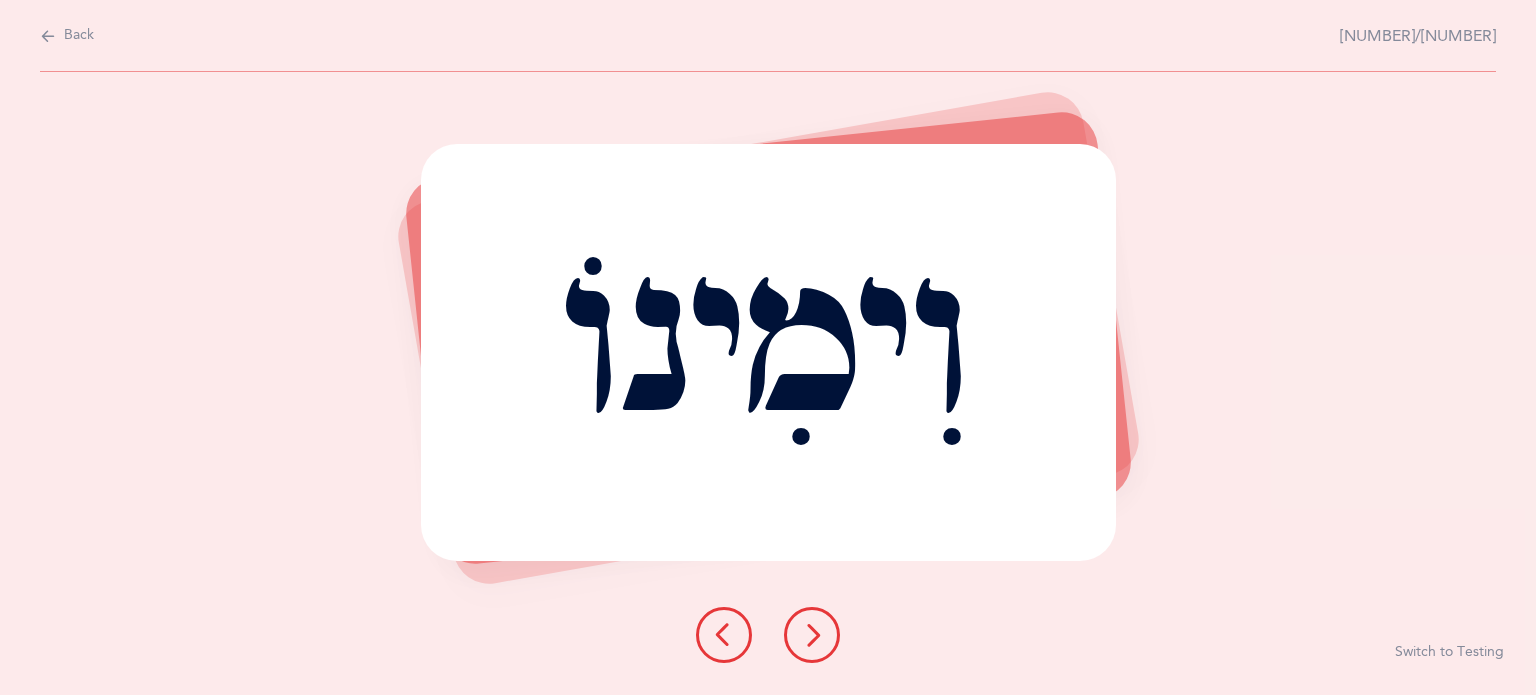 click at bounding box center [812, 635] 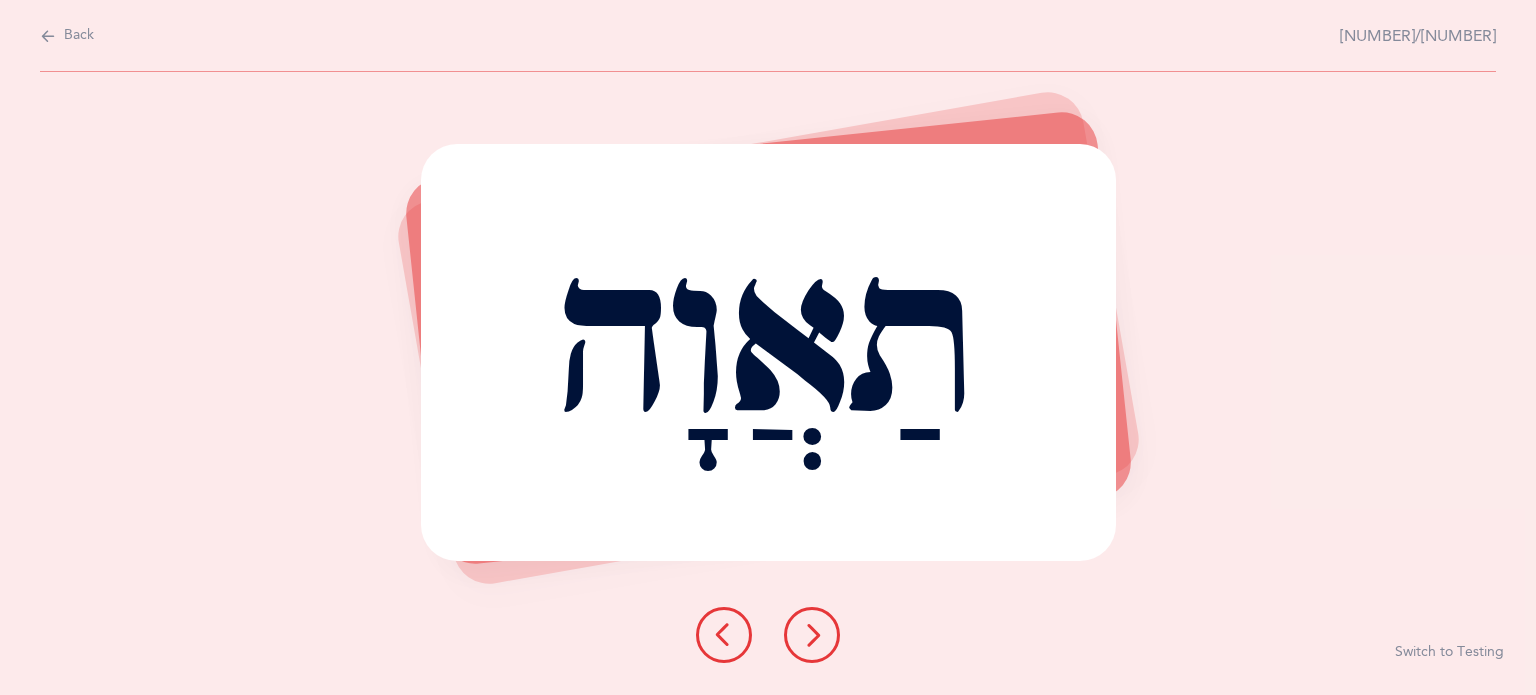 click at bounding box center (812, 635) 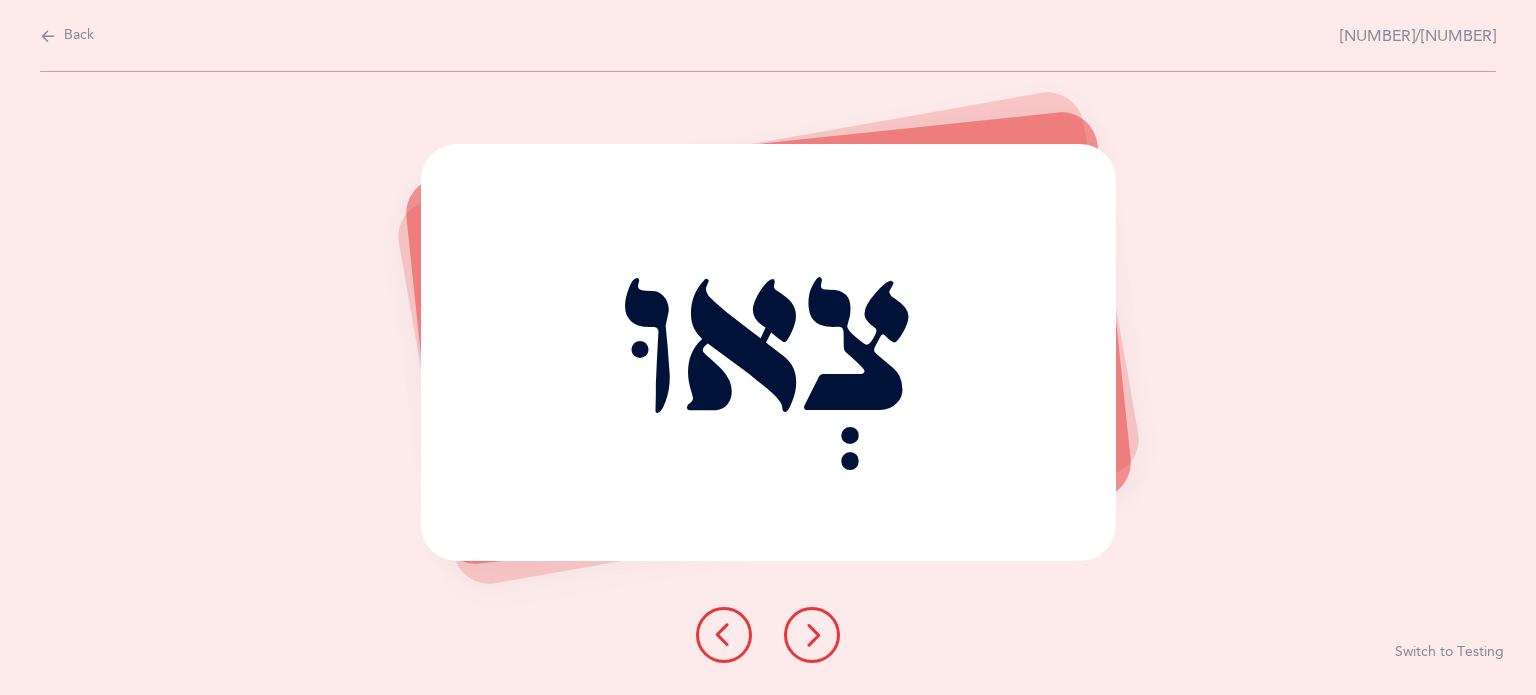 drag, startPoint x: 824, startPoint y: 640, endPoint x: 978, endPoint y: 674, distance: 157.70859 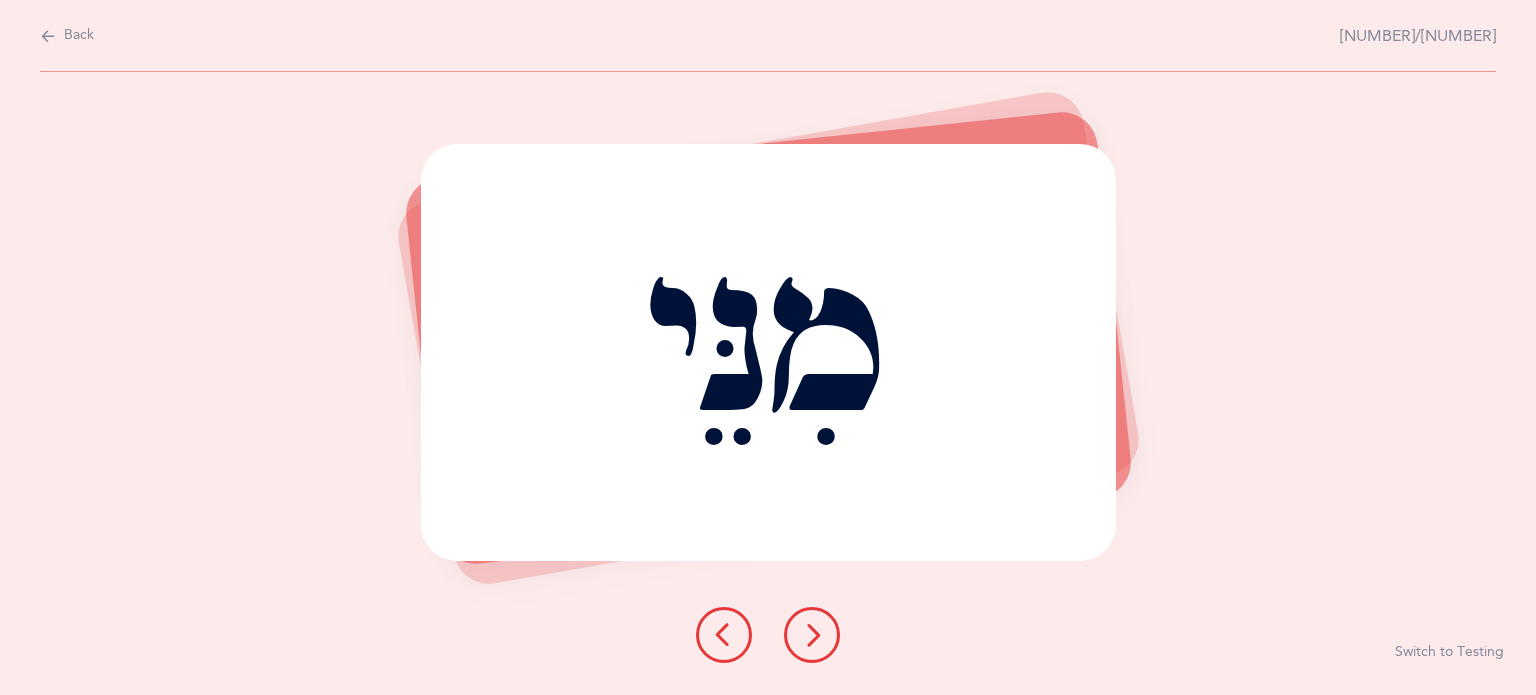 click at bounding box center (812, 635) 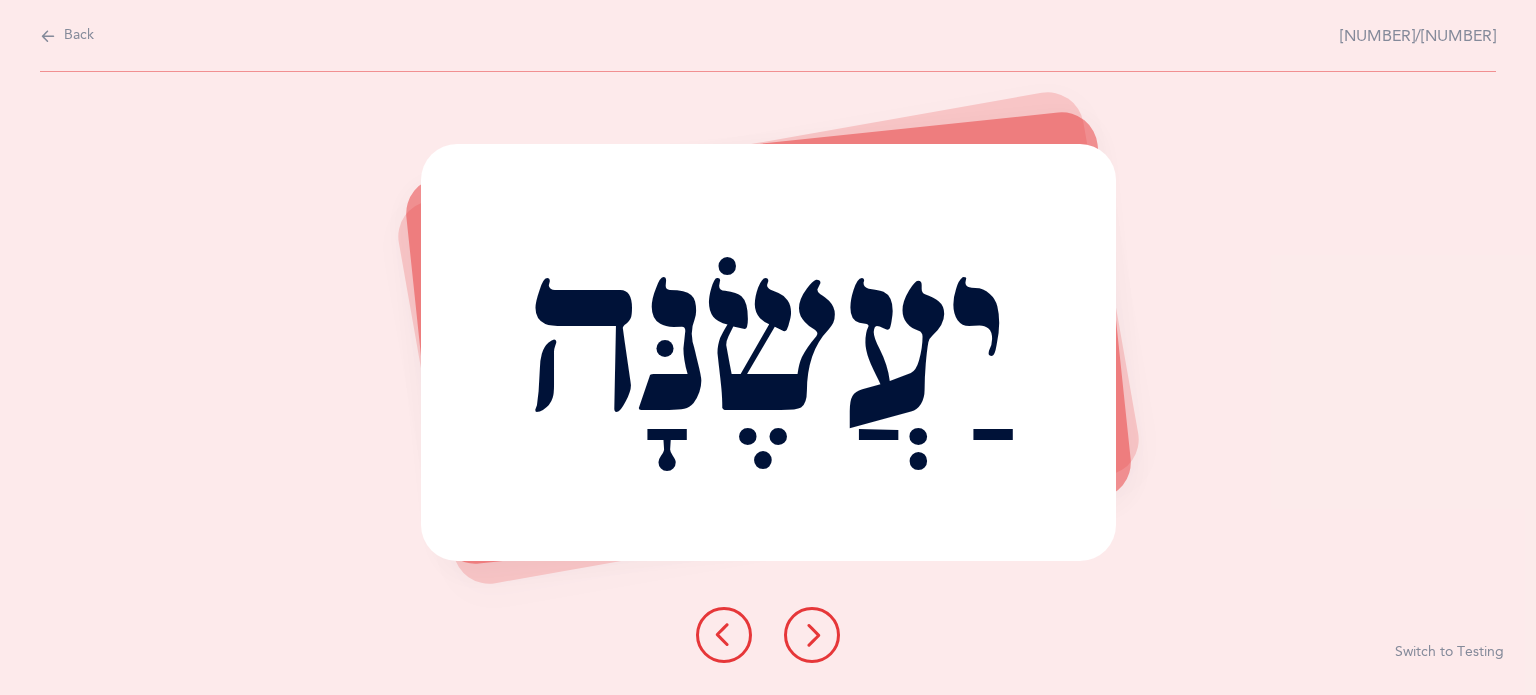 click at bounding box center (812, 635) 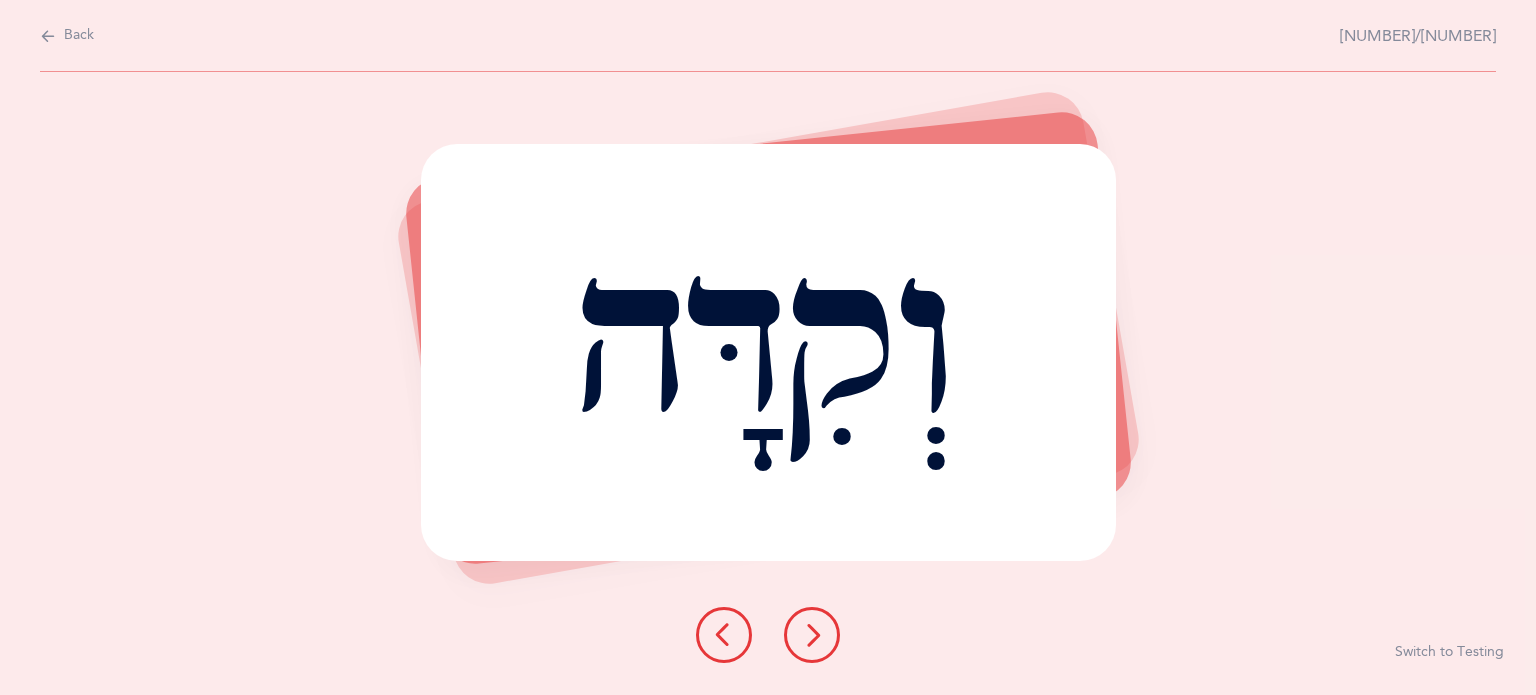 click at bounding box center (812, 635) 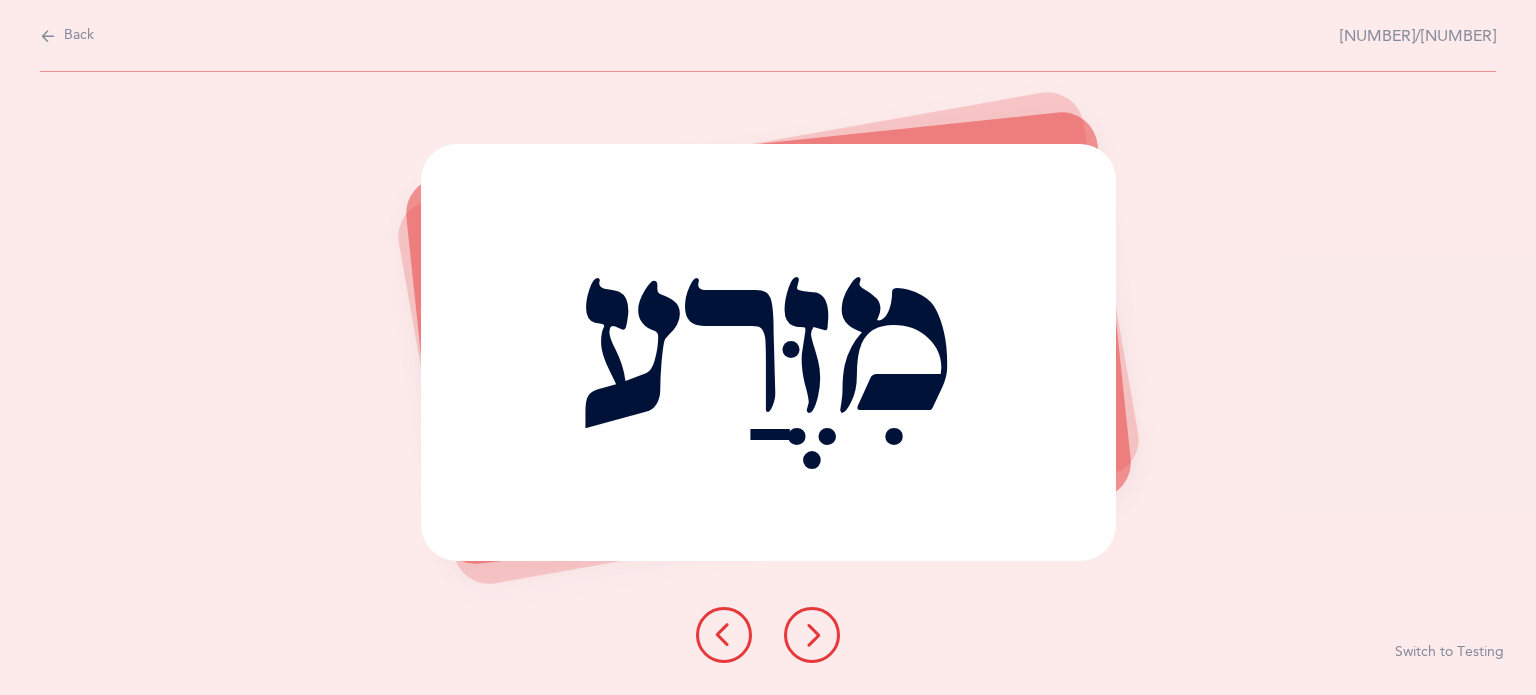 click at bounding box center (812, 635) 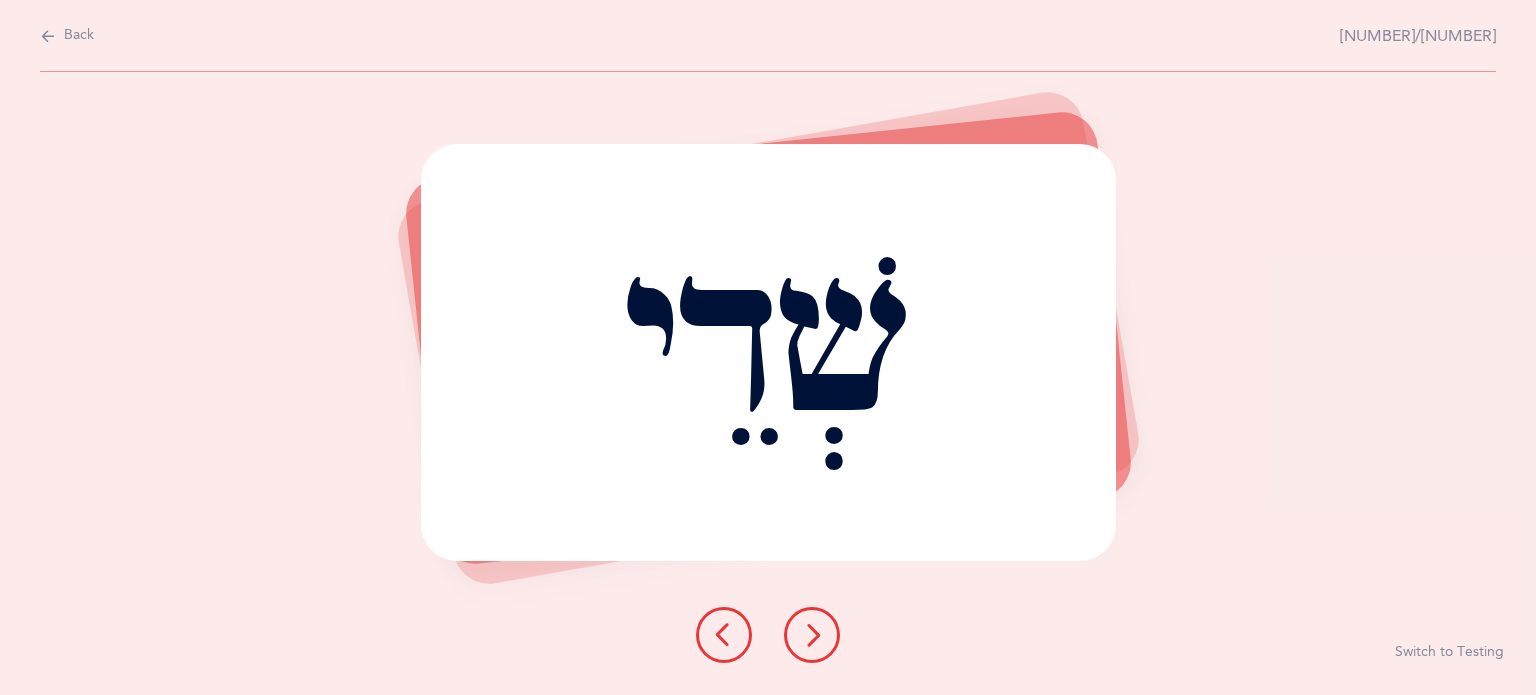 click at bounding box center [812, 635] 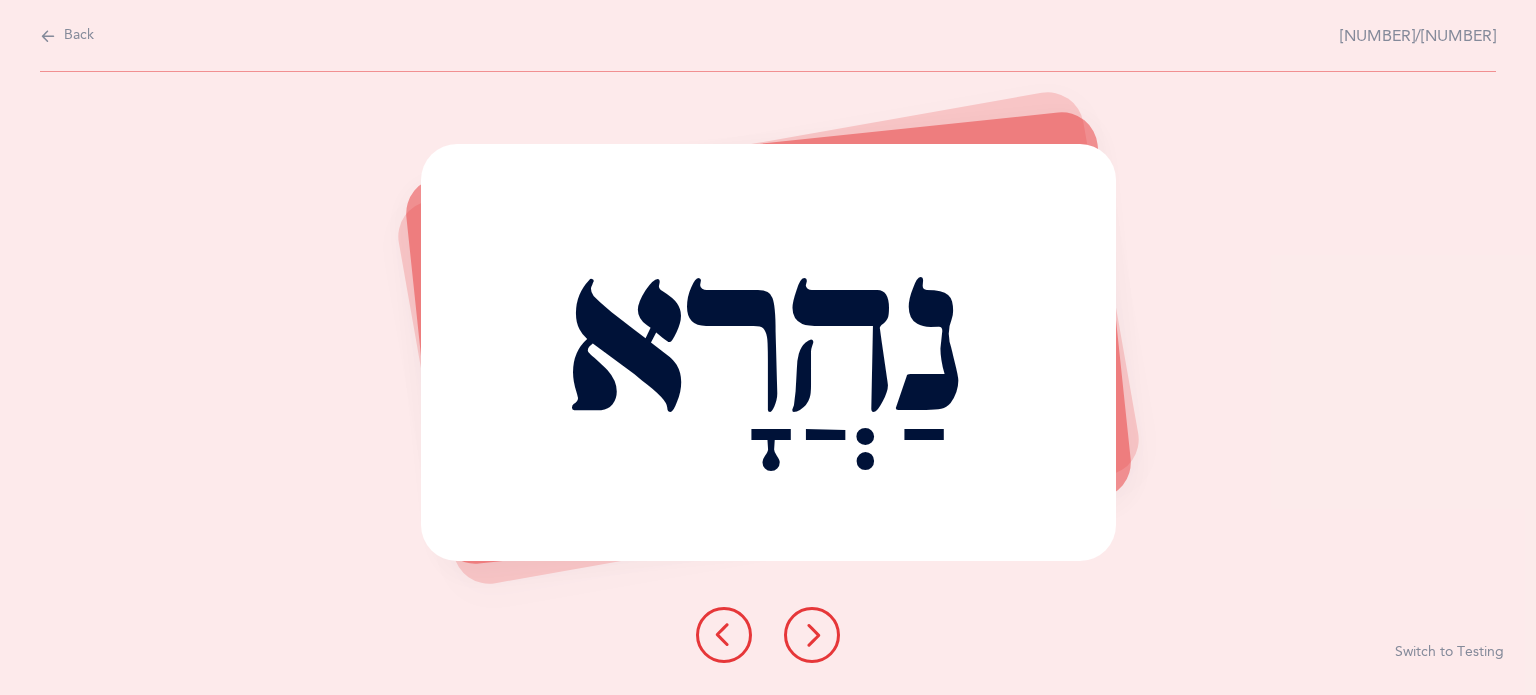 click at bounding box center [812, 635] 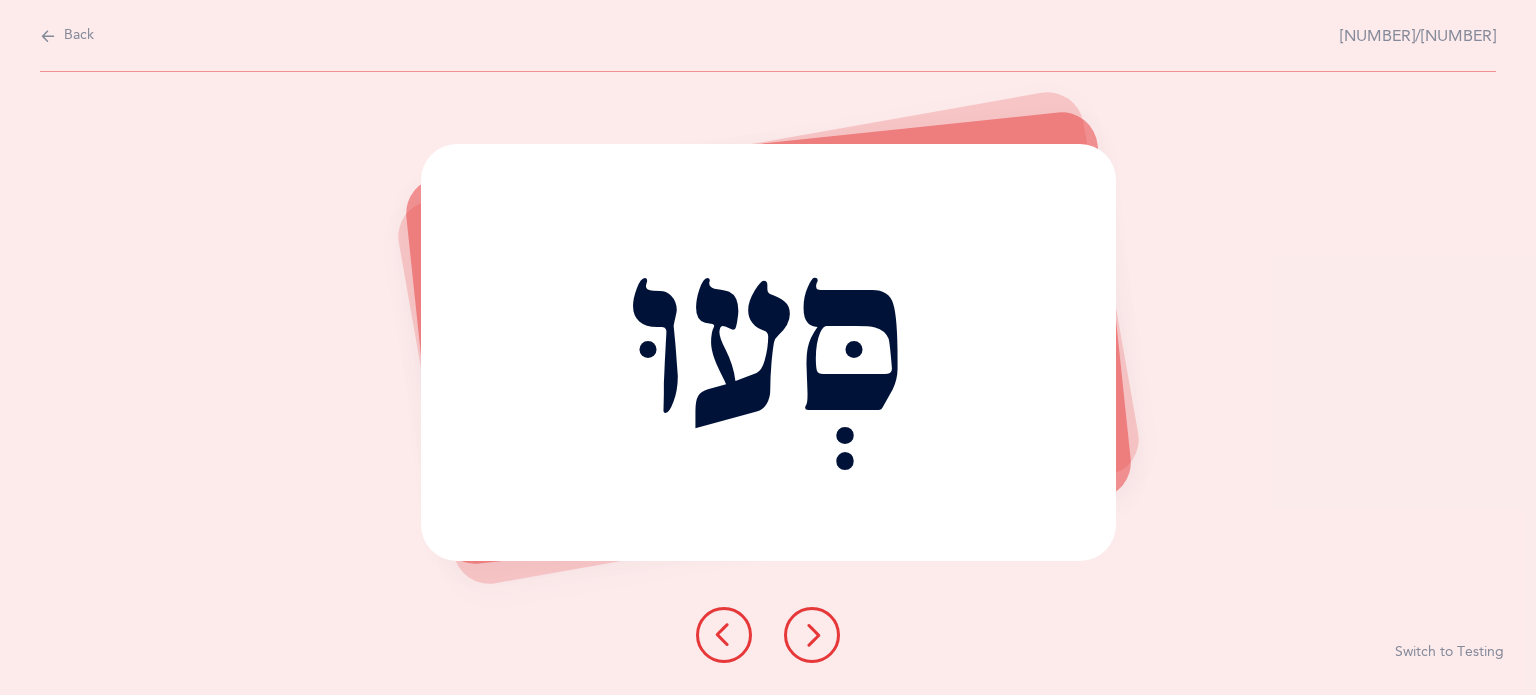 click at bounding box center (812, 635) 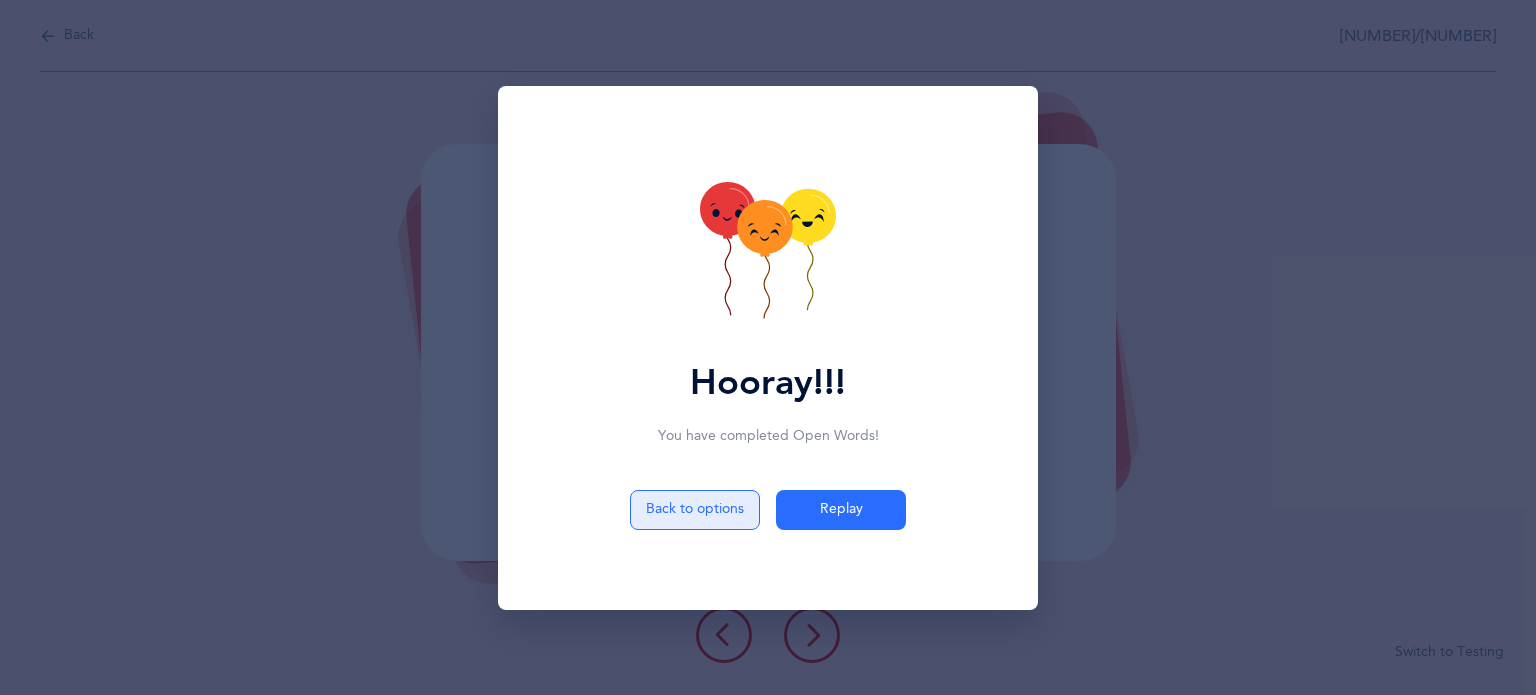 click on "Back to options" at bounding box center [695, 510] 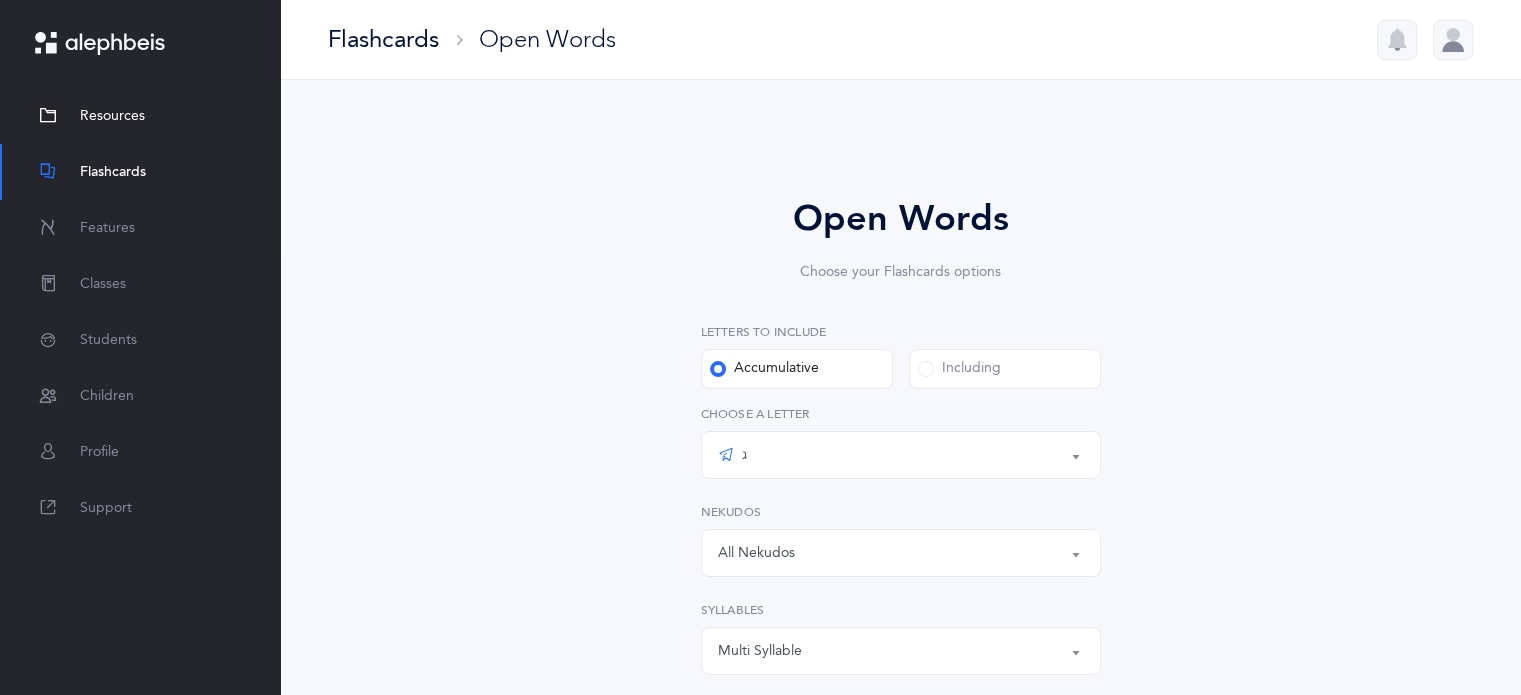 click on "Resources" at bounding box center [140, 116] 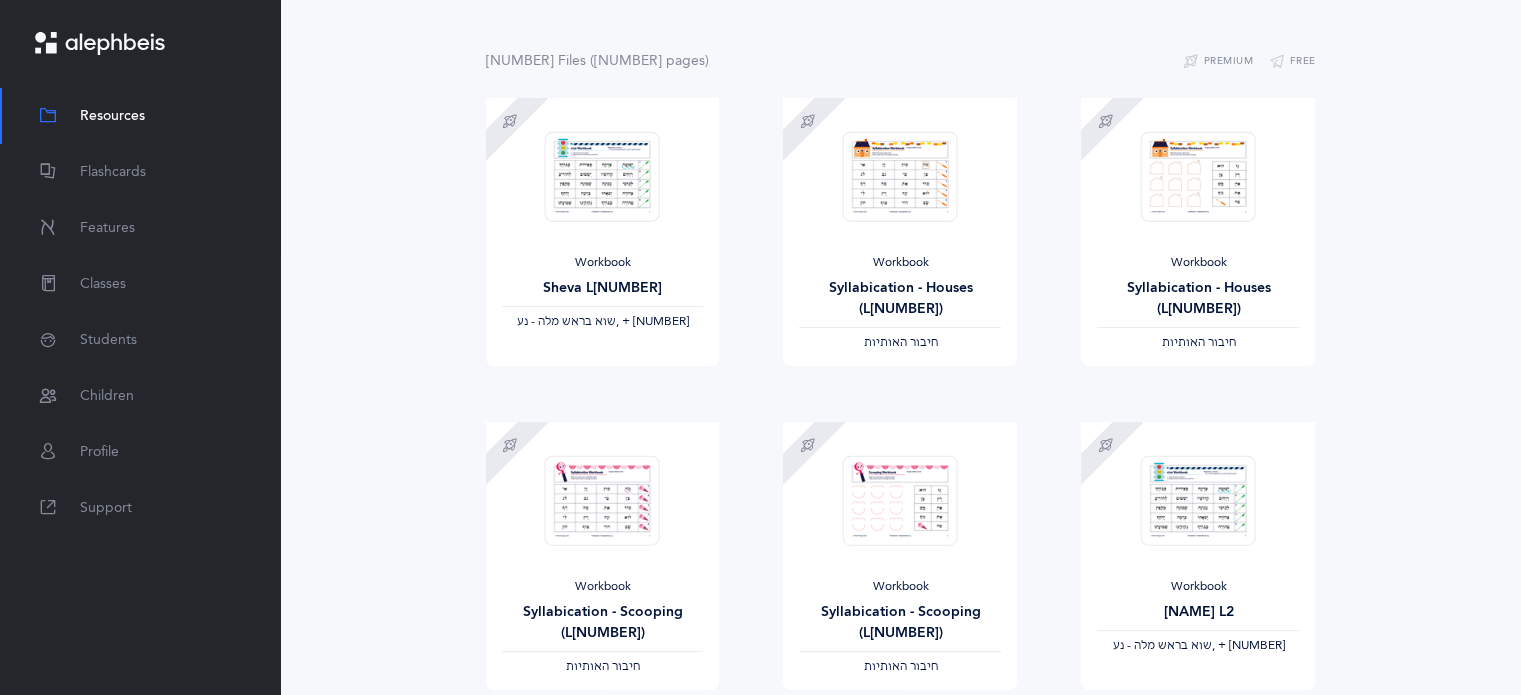 scroll, scrollTop: 234, scrollLeft: 0, axis: vertical 